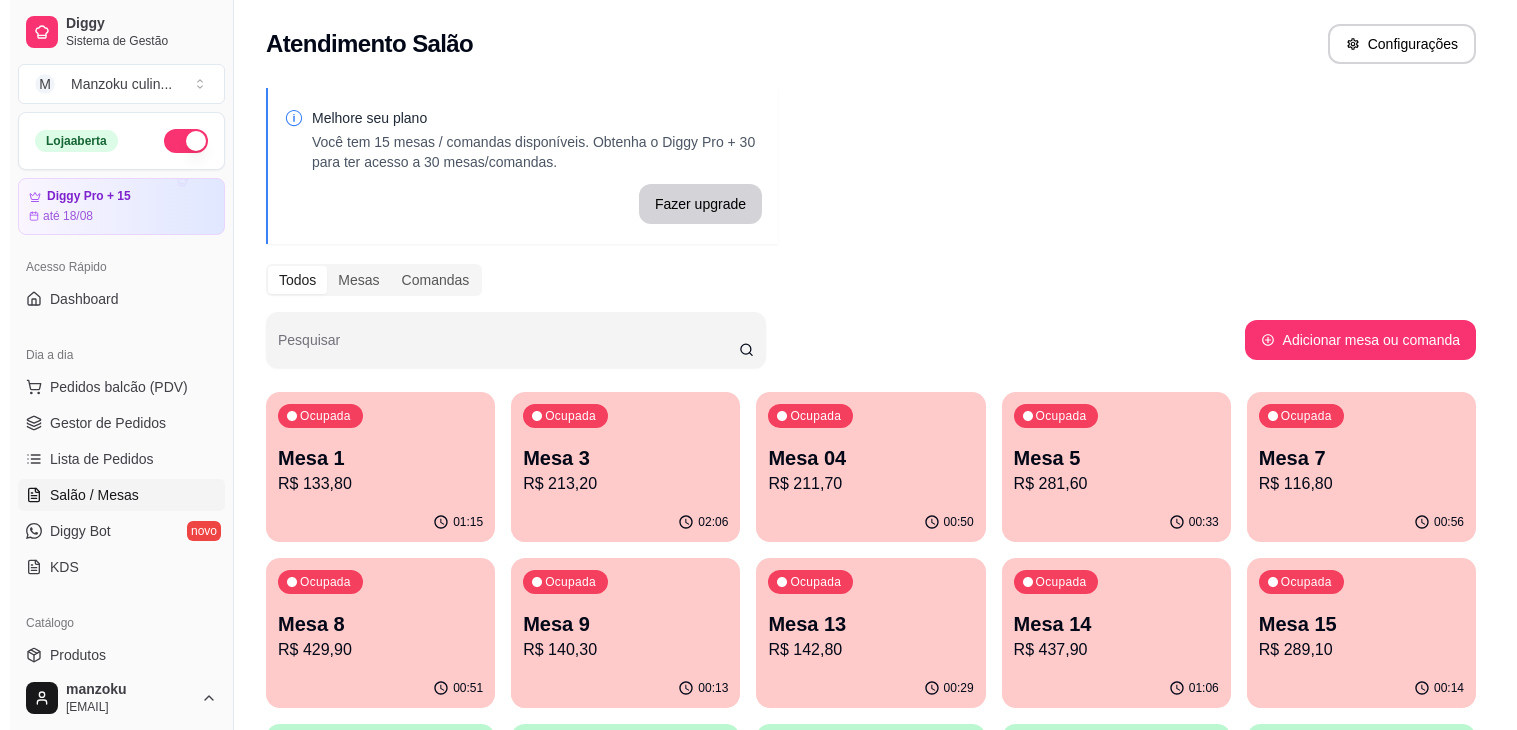 scroll, scrollTop: 0, scrollLeft: 0, axis: both 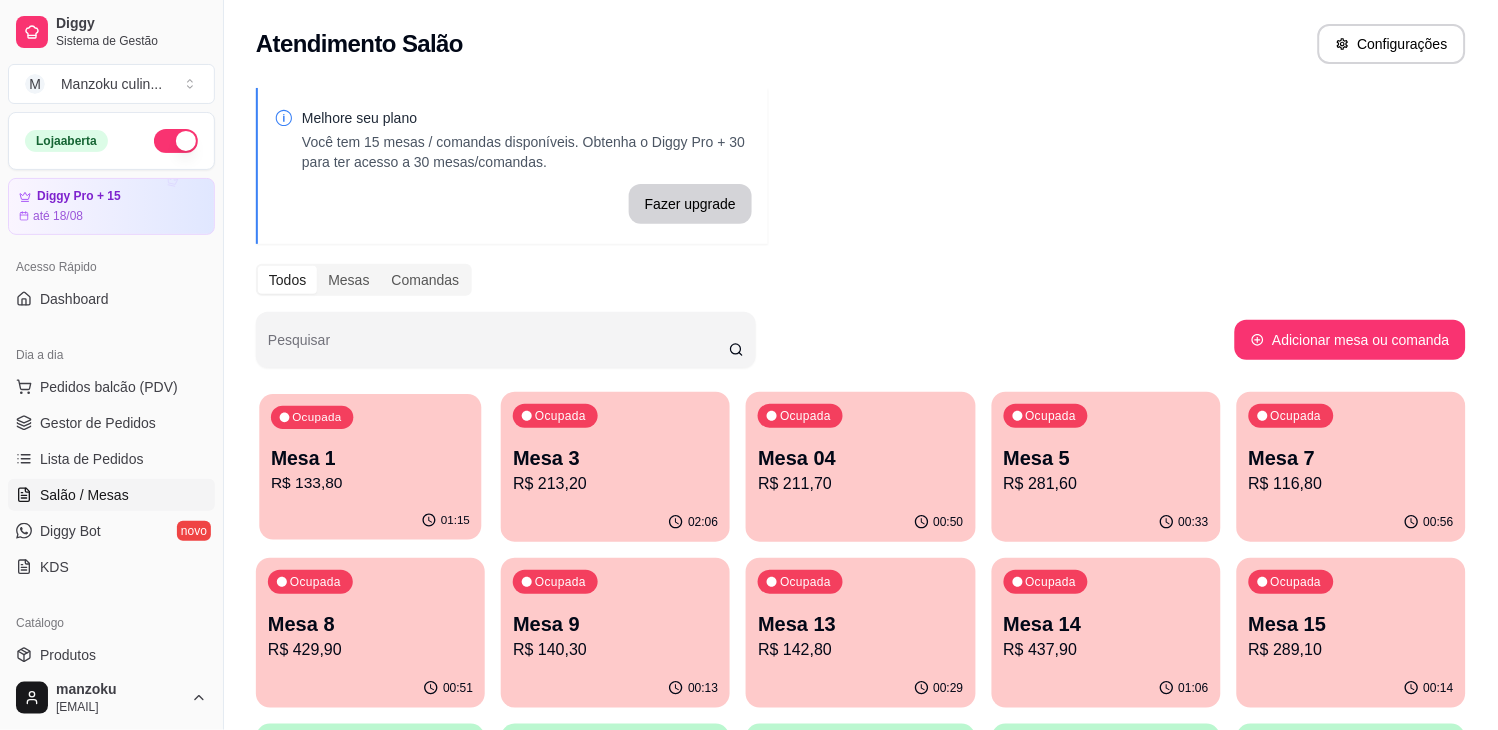 click on "Ocupada Mesa 1 R$ 133,80" at bounding box center (370, 448) 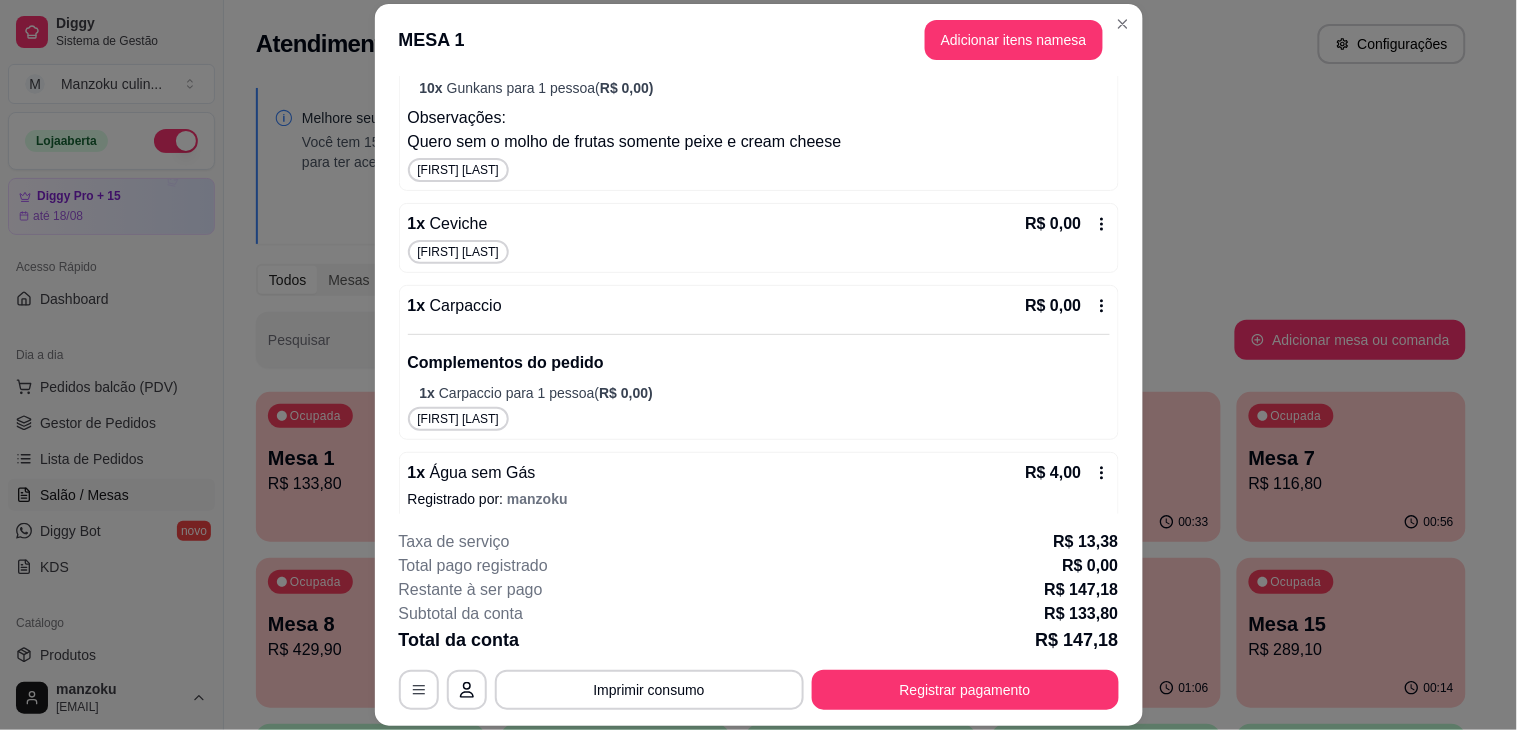 scroll, scrollTop: 1127, scrollLeft: 0, axis: vertical 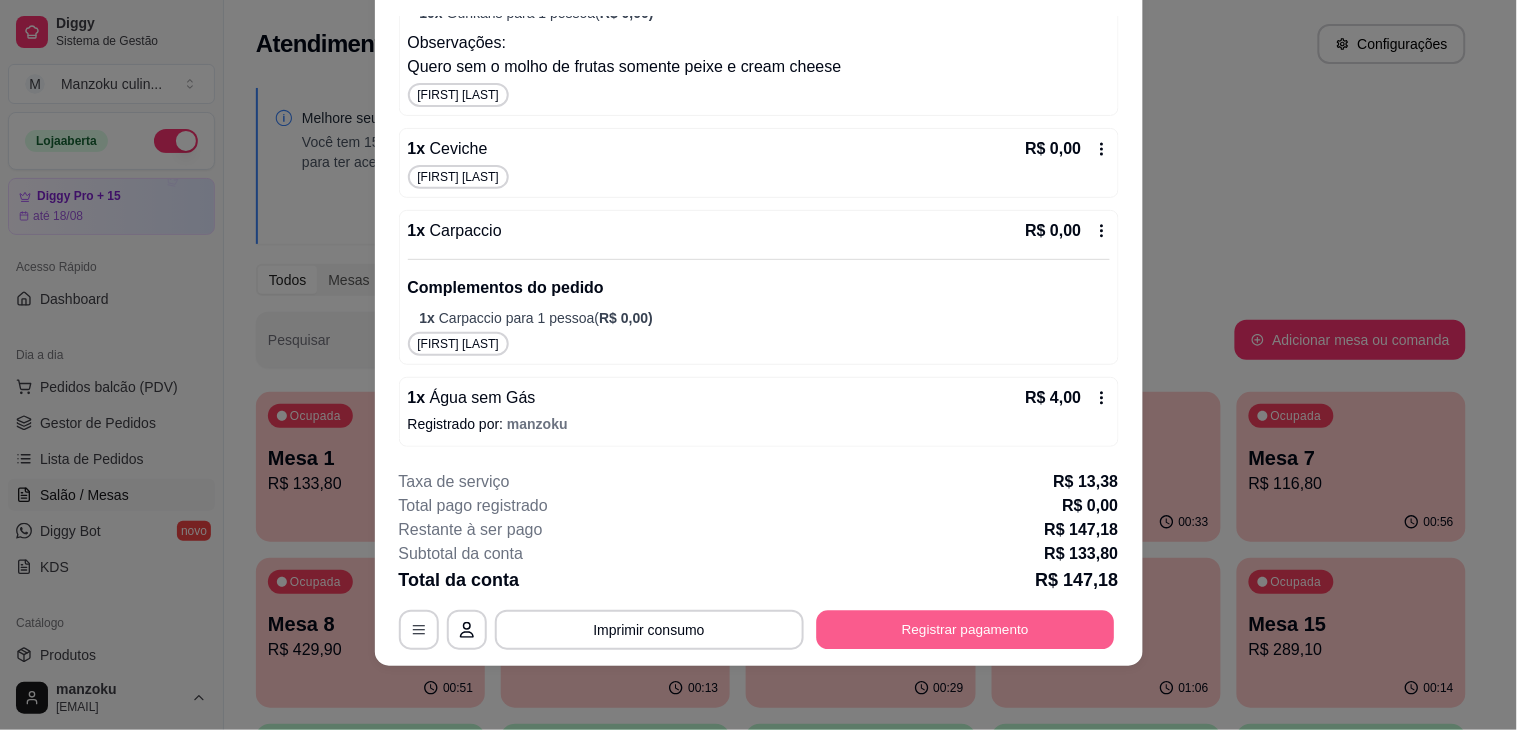 click on "Registrar pagamento" at bounding box center [965, 630] 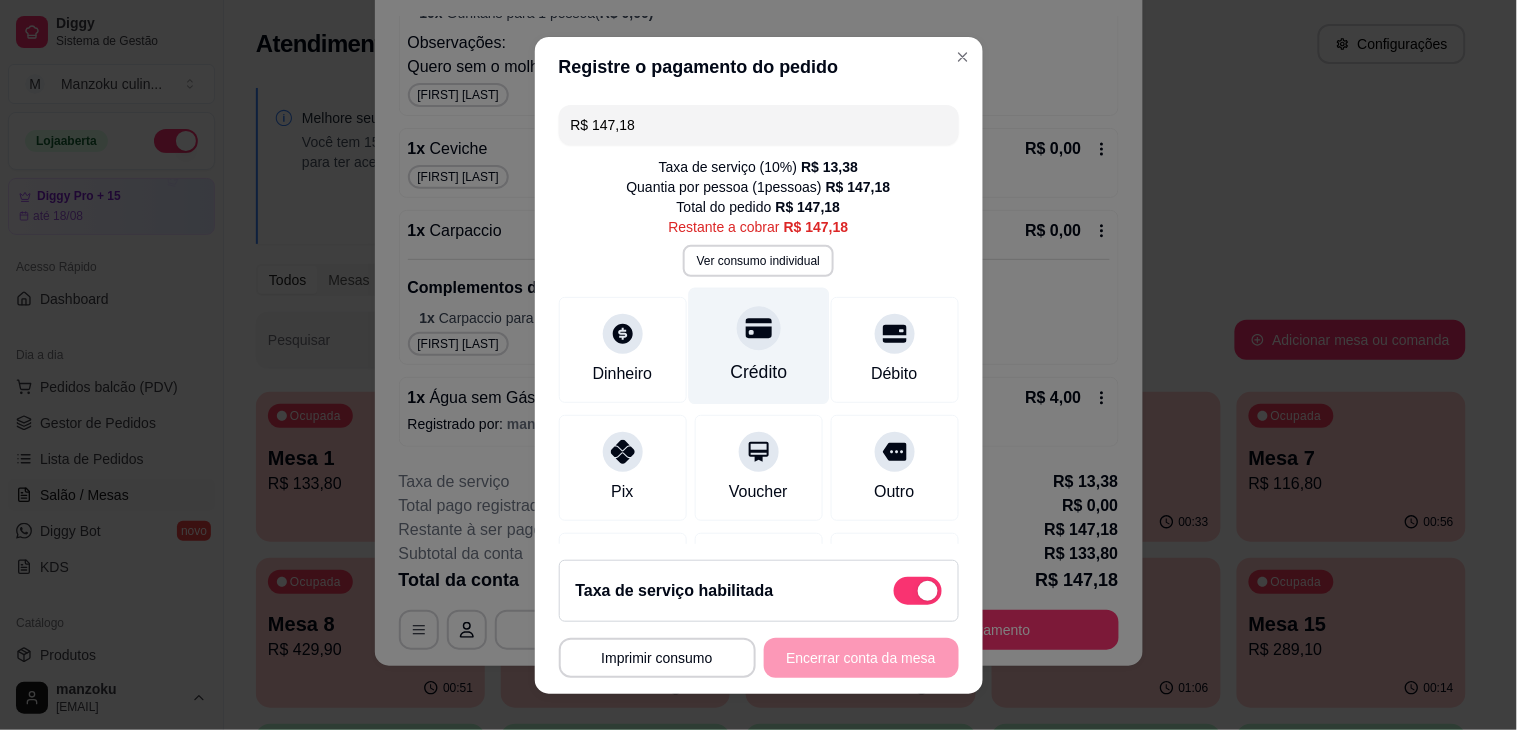 click 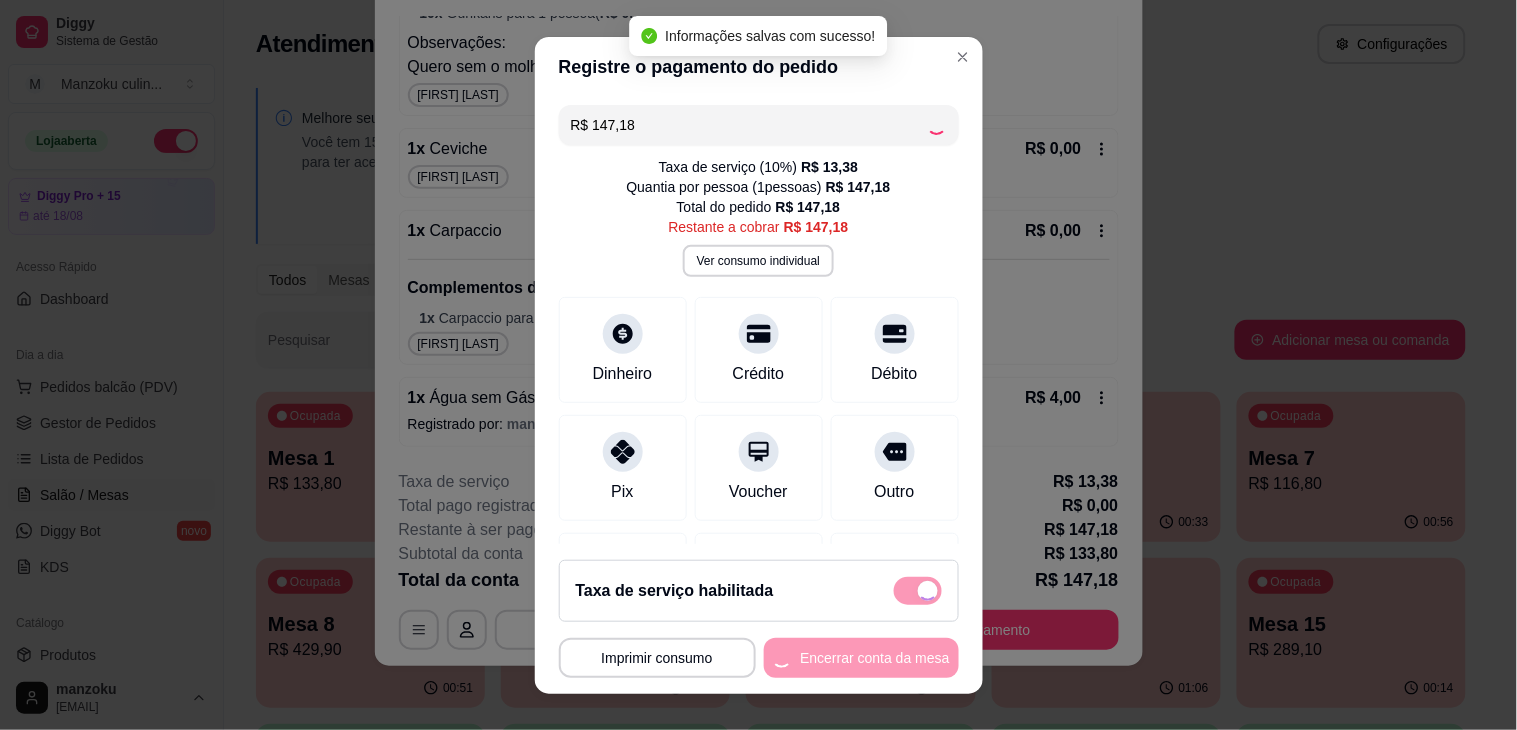 type on "R$ 0,00" 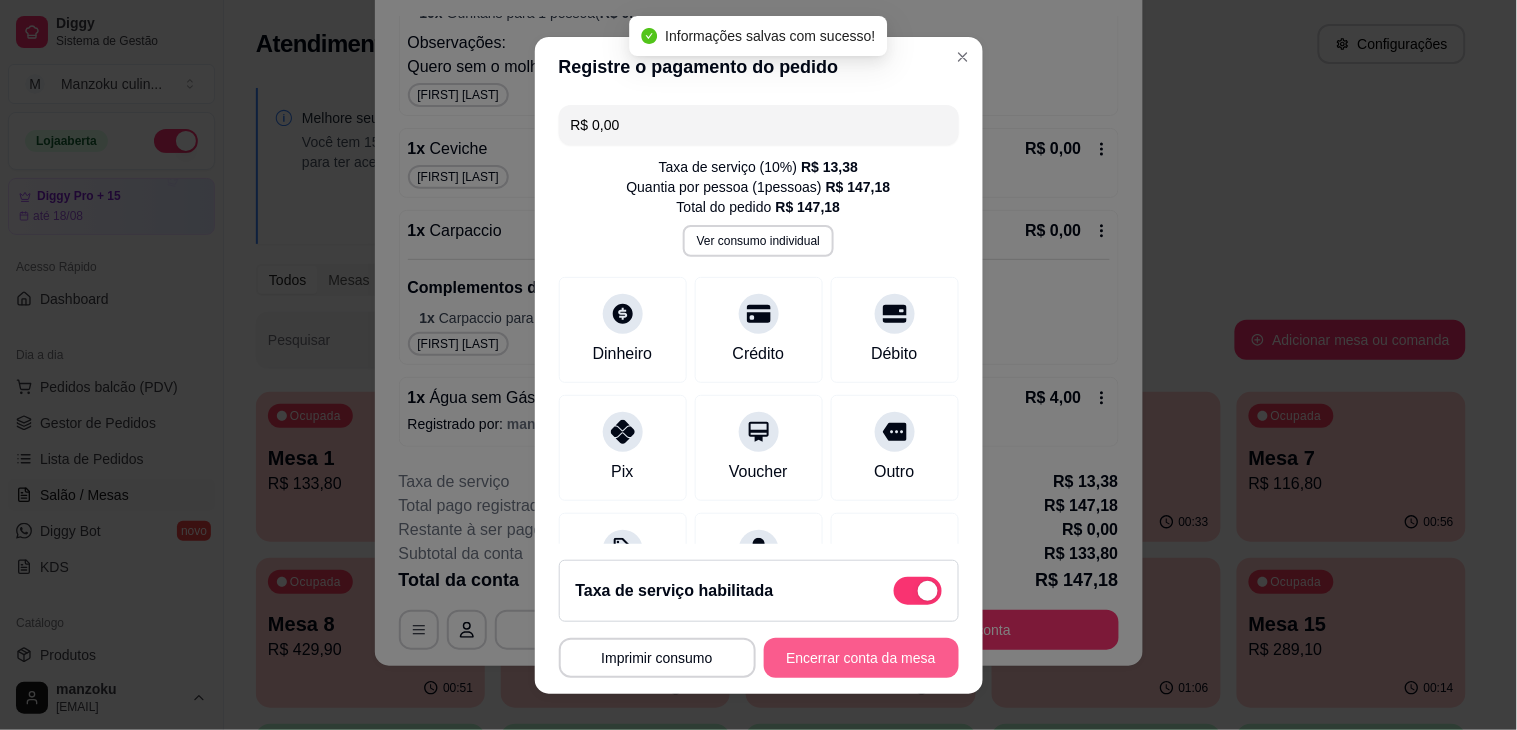 click on "Encerrar conta da mesa" at bounding box center [861, 658] 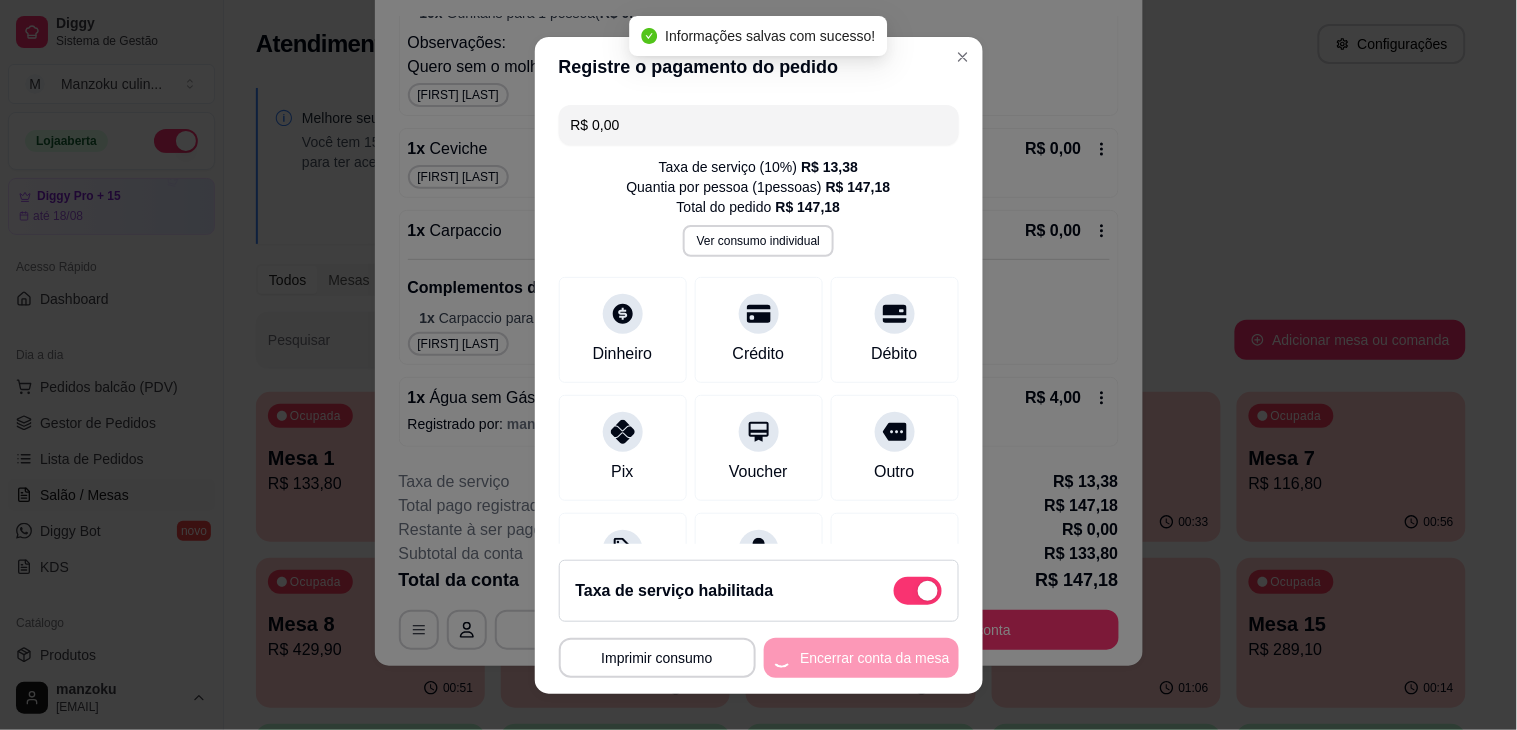 scroll, scrollTop: 0, scrollLeft: 0, axis: both 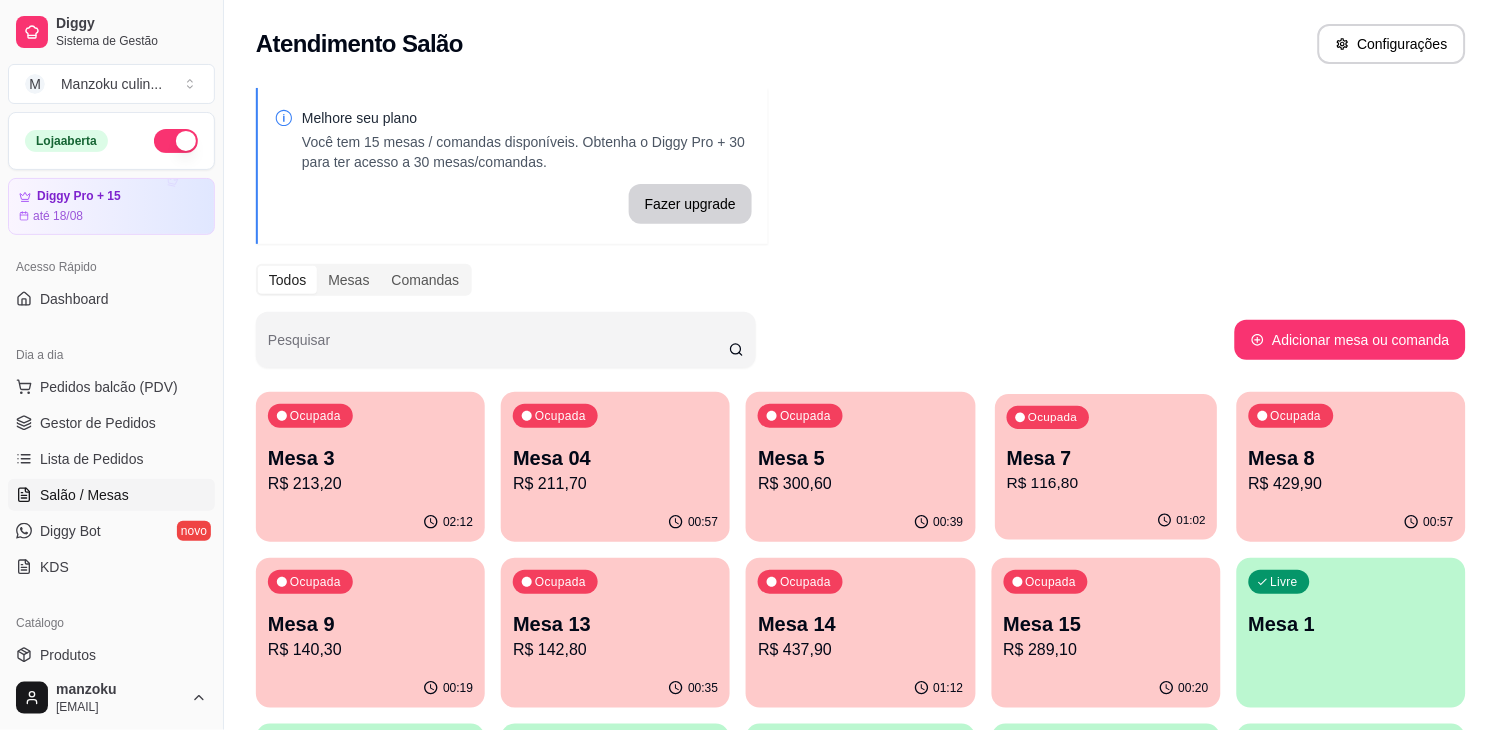 click on "Ocupada" at bounding box center (1052, 418) 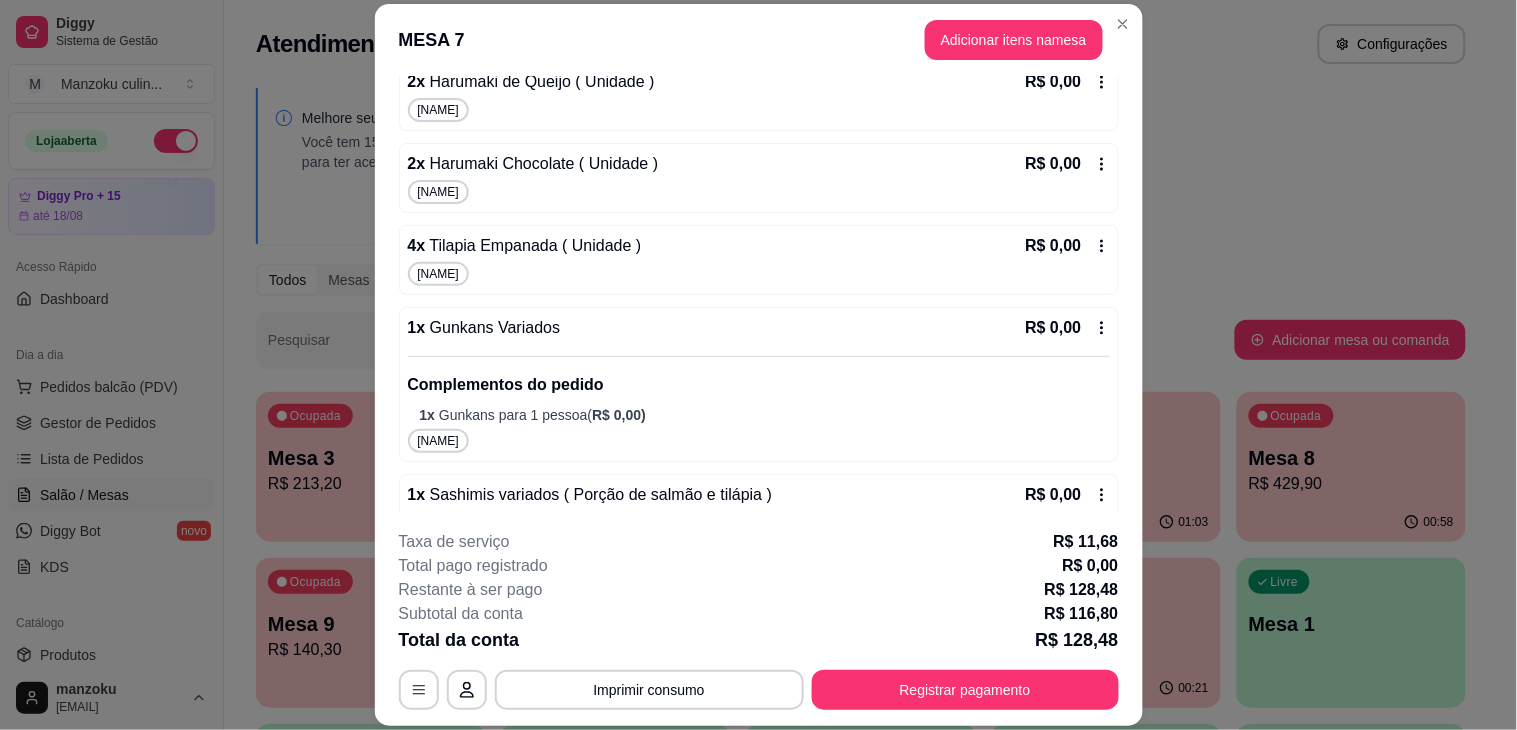 scroll, scrollTop: 1000, scrollLeft: 0, axis: vertical 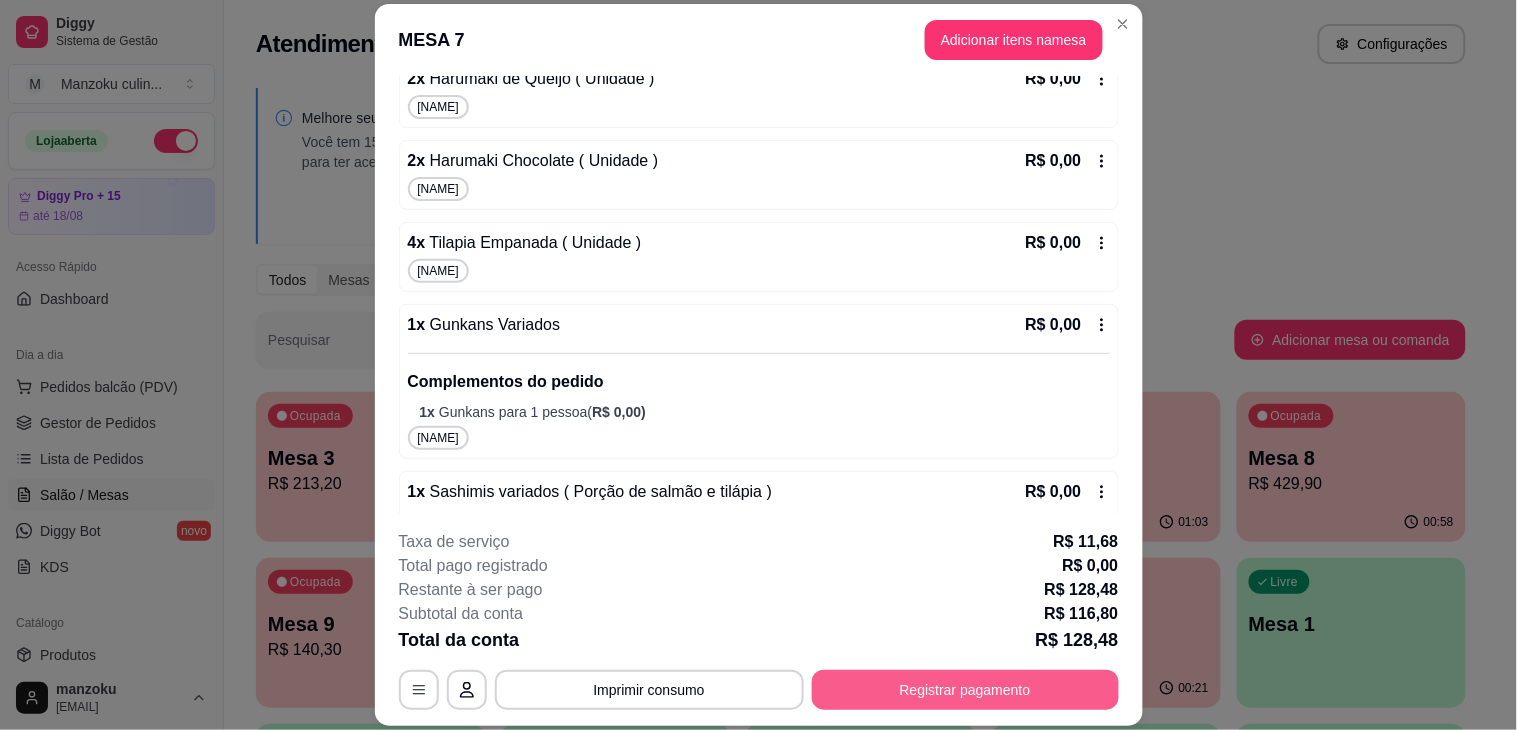 click on "Registrar pagamento" at bounding box center (965, 690) 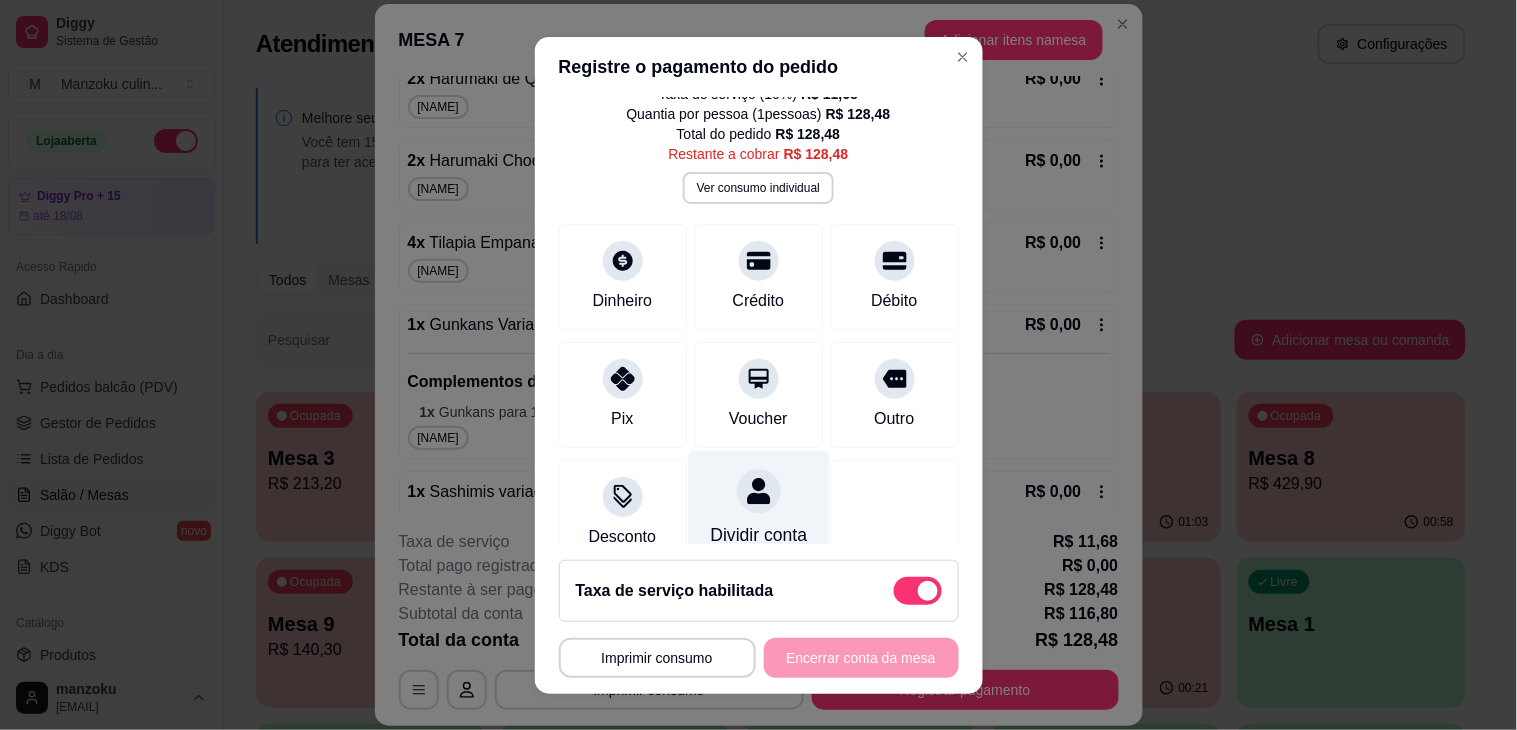 scroll, scrollTop: 111, scrollLeft: 0, axis: vertical 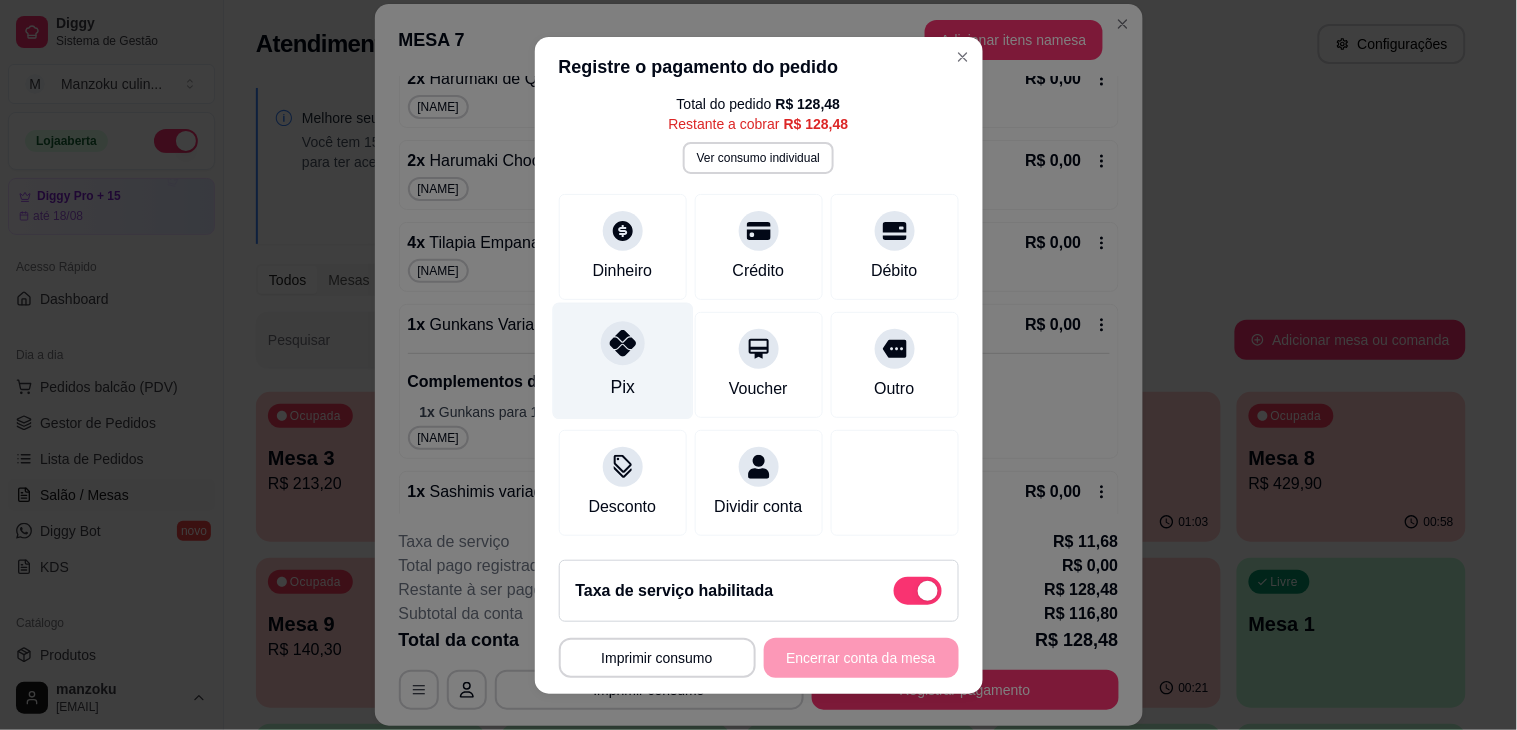 click on "Pix" at bounding box center (622, 387) 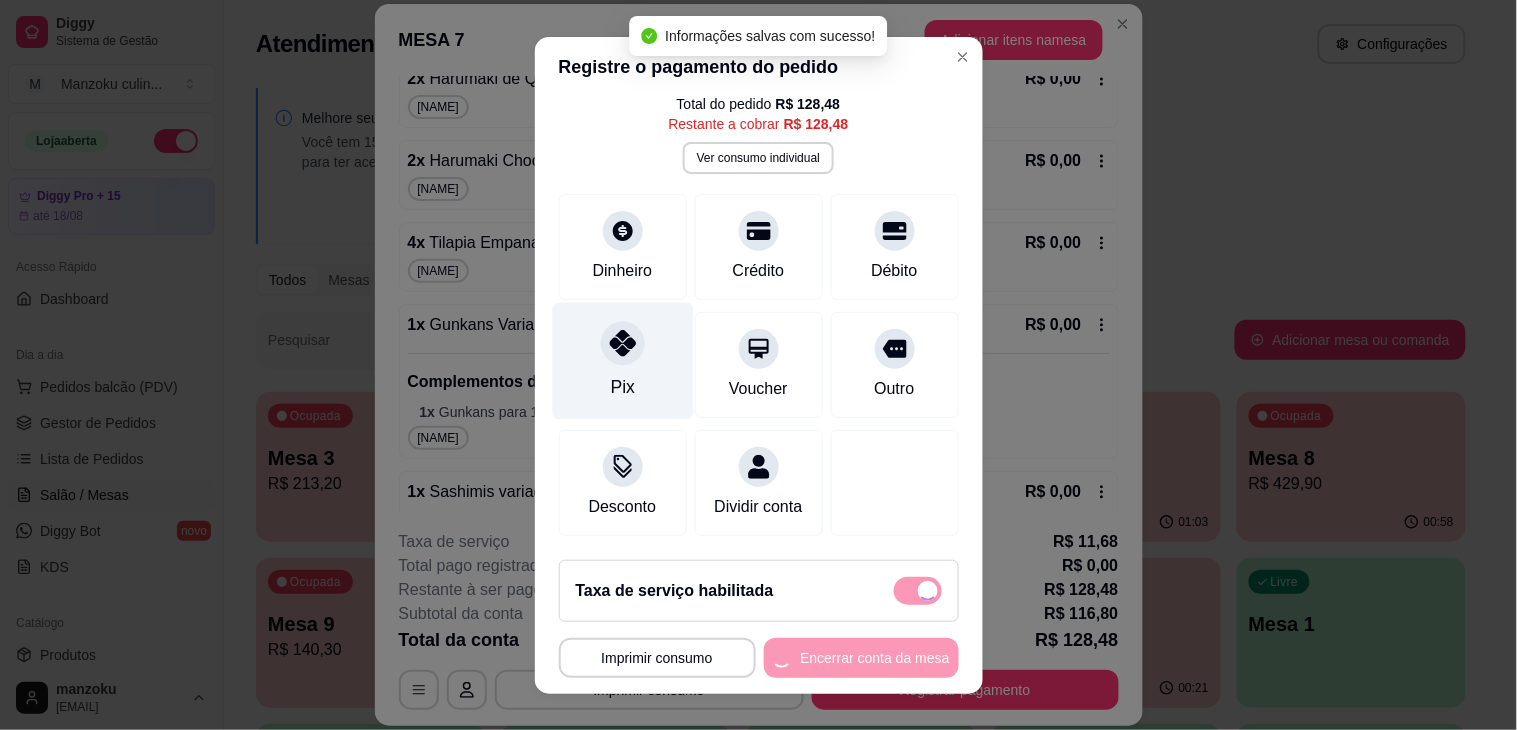 type on "R$ 0,00" 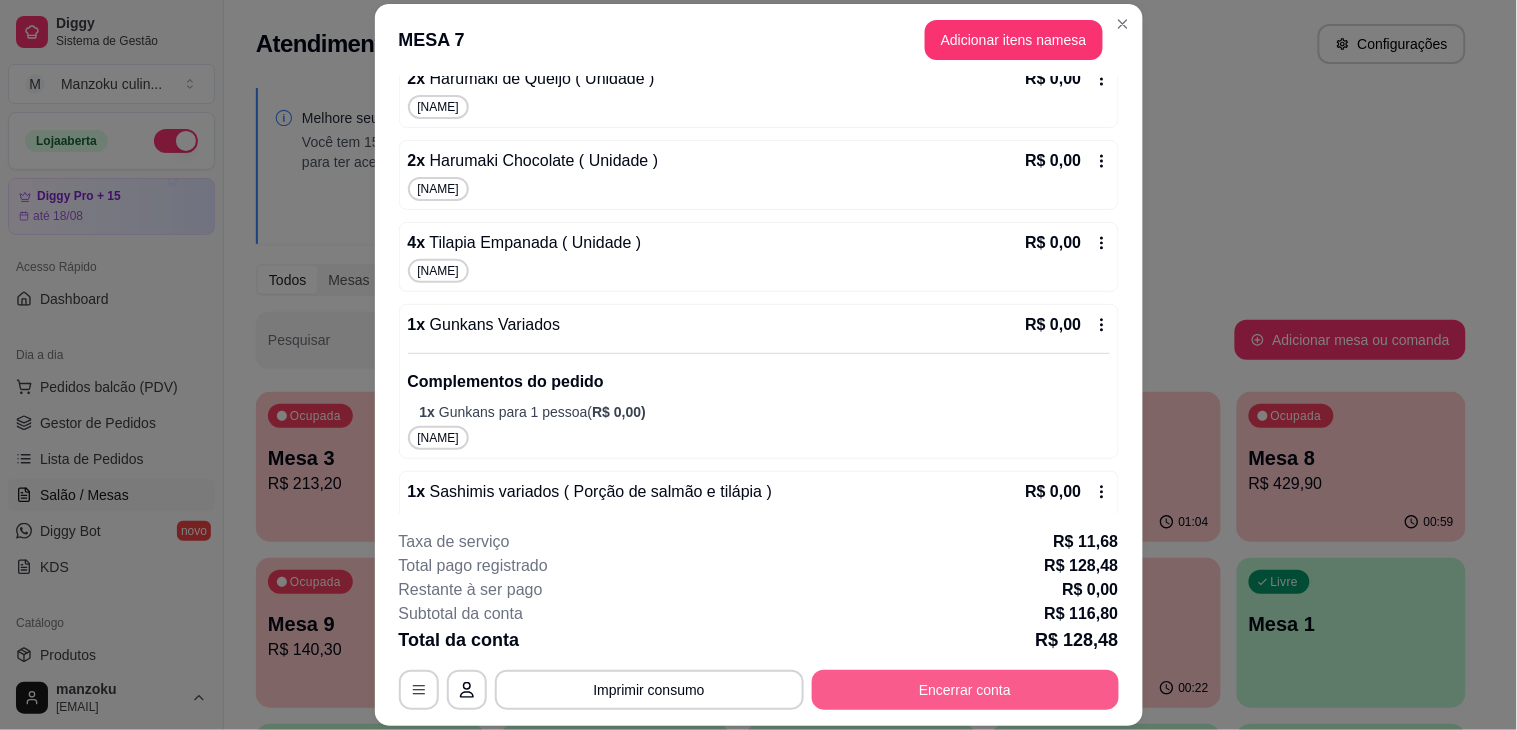 click on "Encerrar conta" at bounding box center [965, 690] 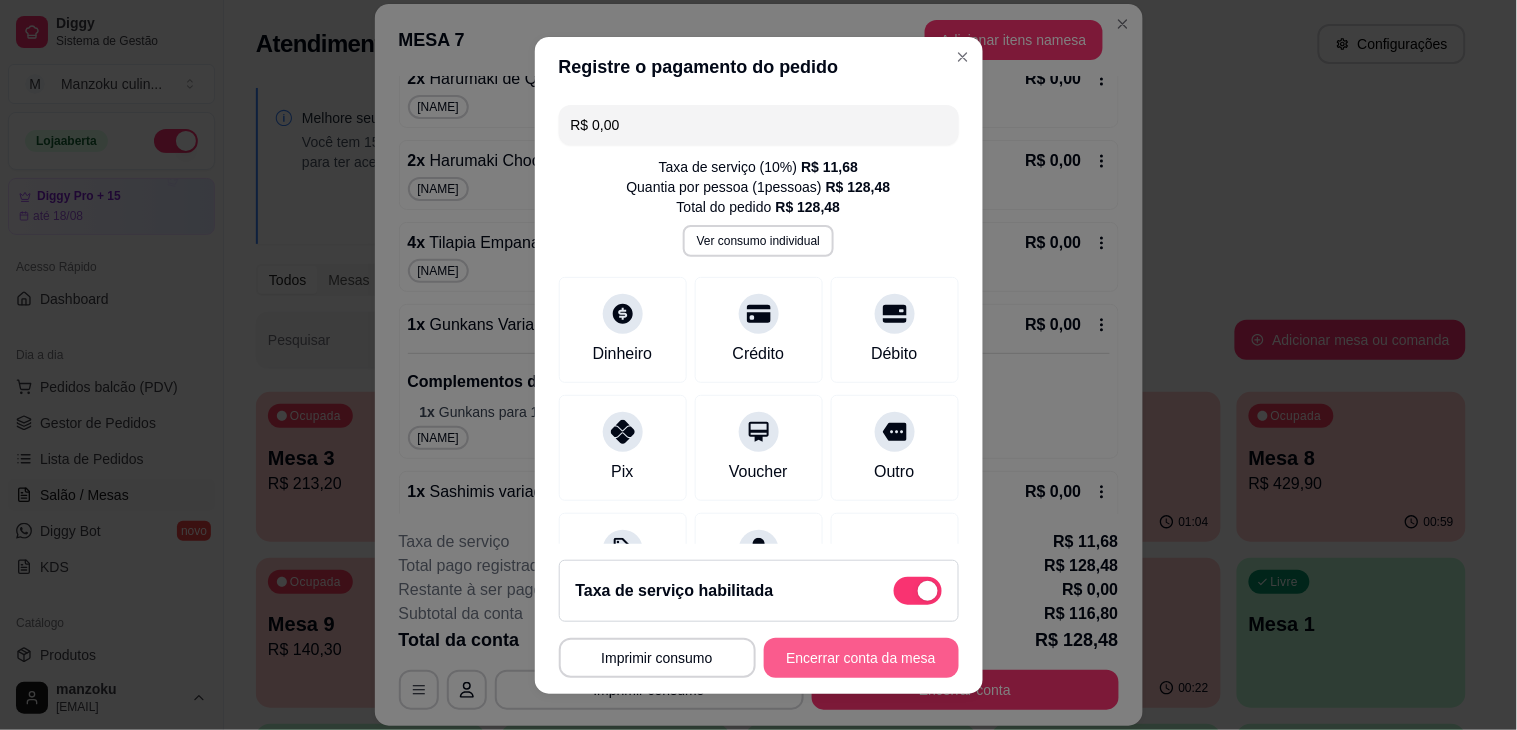 click on "Encerrar conta da mesa" at bounding box center [861, 658] 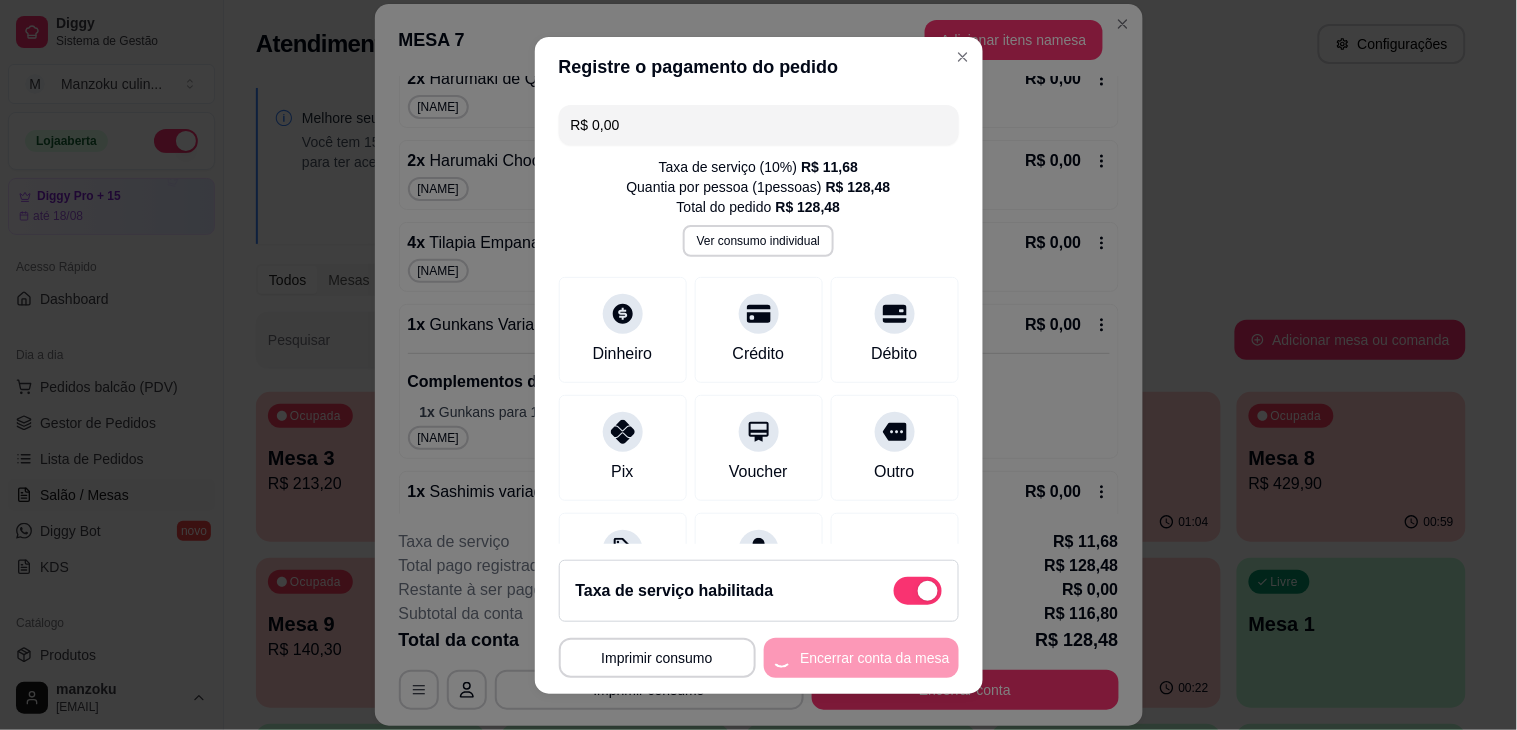 scroll, scrollTop: 0, scrollLeft: 0, axis: both 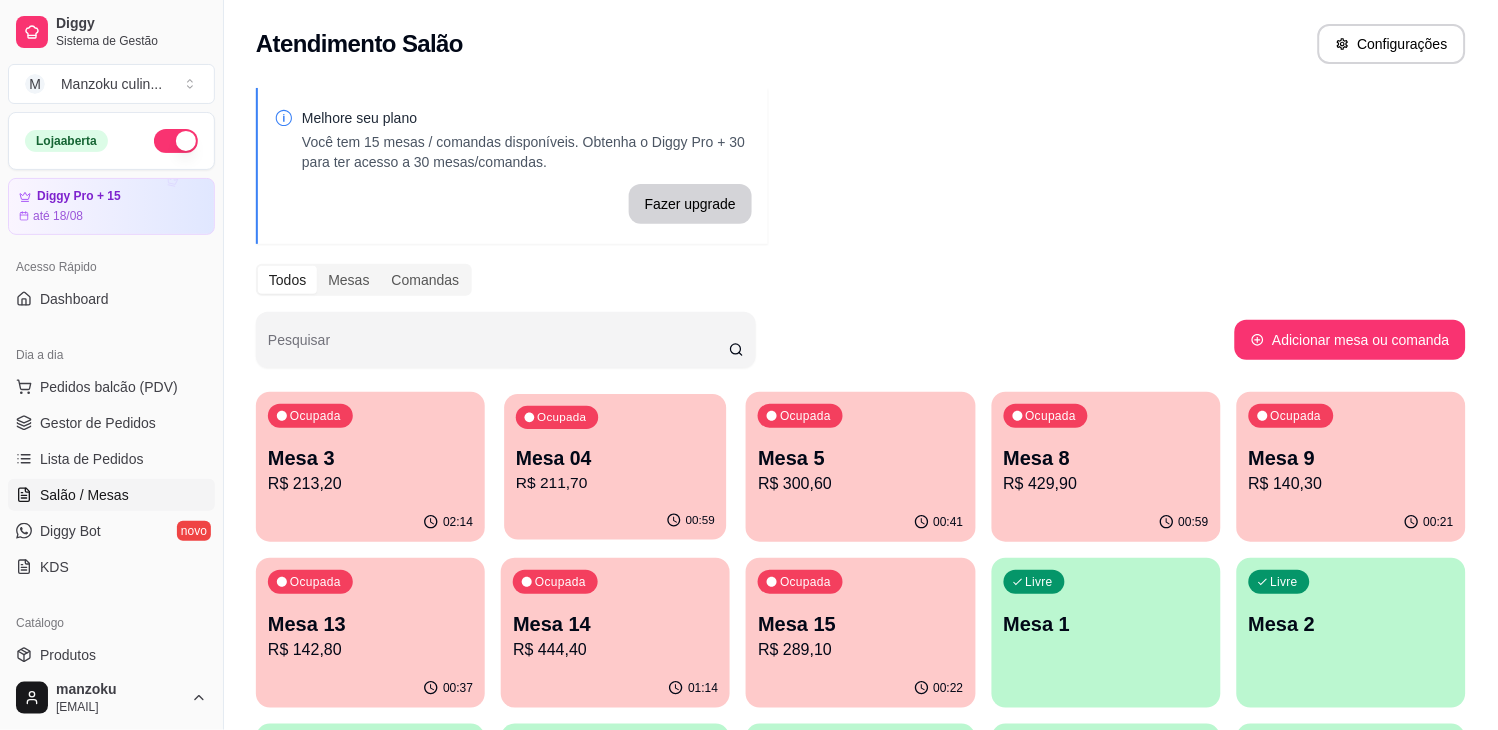 click on "Mesa 04" at bounding box center [615, 458] 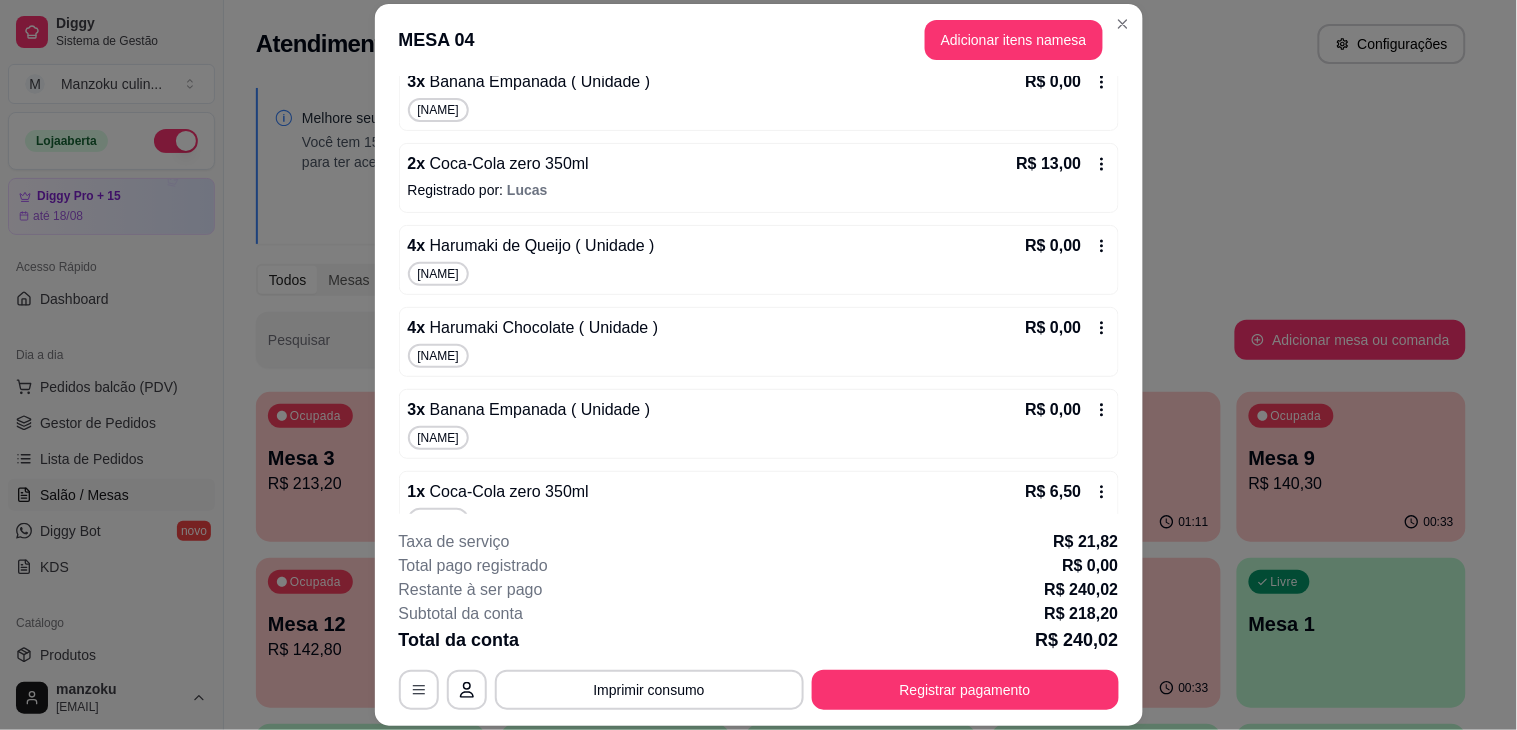 scroll, scrollTop: 1426, scrollLeft: 0, axis: vertical 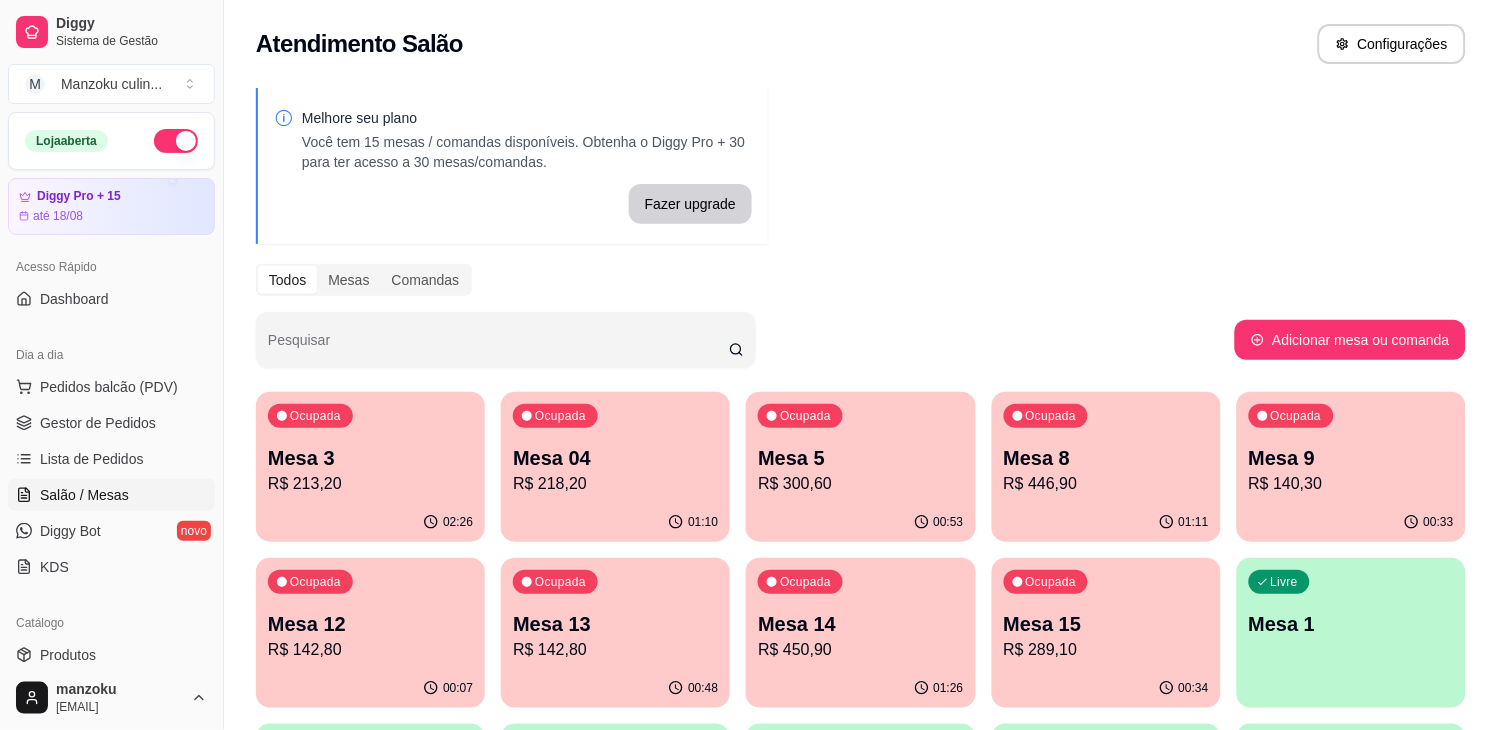 click on "Melhore seu plano
Você tem 15 mesas / comandas disponíveis. Obtenha o Diggy Pro + 30 para ter acesso a 30 mesas/comandas. Fazer upgrade Todos Mesas Comandas Pesquisar Adicionar mesa ou comanda Ocupada Mesa 3 R$ 213,20 02:26 Ocupada Mesa 04 R$ 218,20 01:10 Ocupada Mesa 5 R$ 300,60 00:53 Ocupada Mesa 8 R$ 446,90 01:11 Ocupada Mesa 9 R$ 140,30 00:33 Ocupada Mesa 12 R$ 142,80 00:07 Ocupada Mesa 13 R$ 142,80 00:48 Ocupada Mesa 14 R$ 450,90 01:26 Ocupada Mesa 15 R$ 289,10 00:34 Livre Mesa 1 Livre Mesa 2 Livre Mesa 6 Livre Mesa 7 Livre Mesa 10 Livre Mesa 11 Livre Comanda 19" at bounding box center [861, 570] 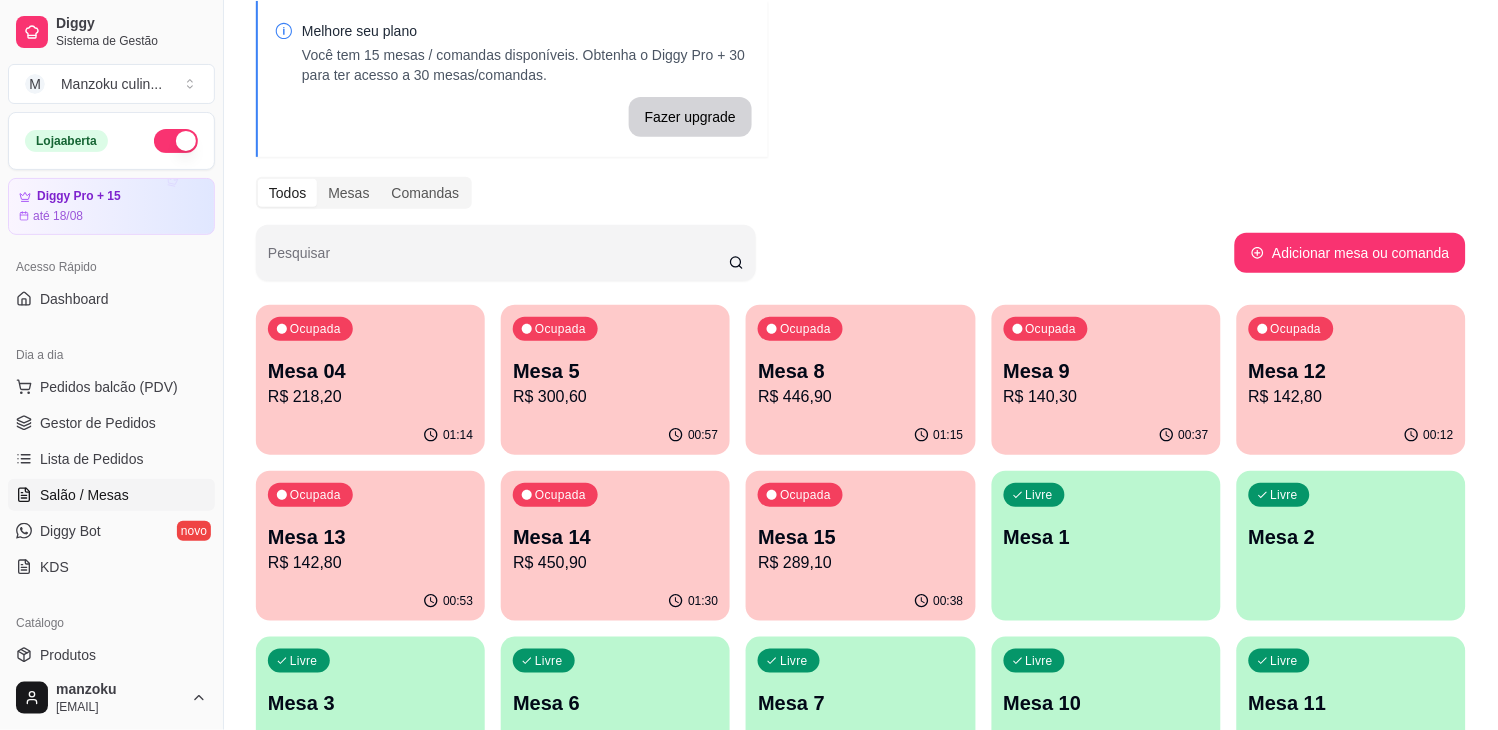scroll, scrollTop: 222, scrollLeft: 0, axis: vertical 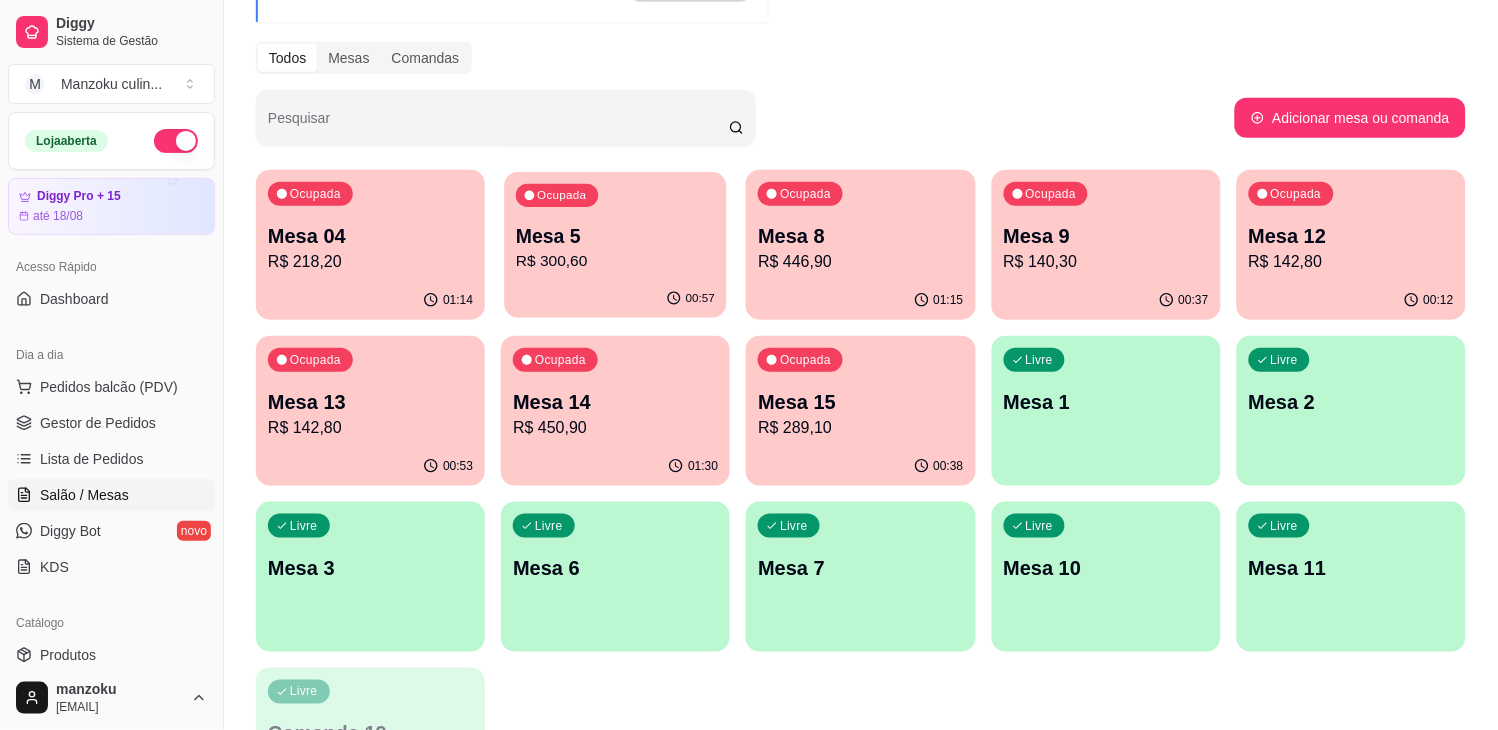 click on "00:57" at bounding box center [616, 299] 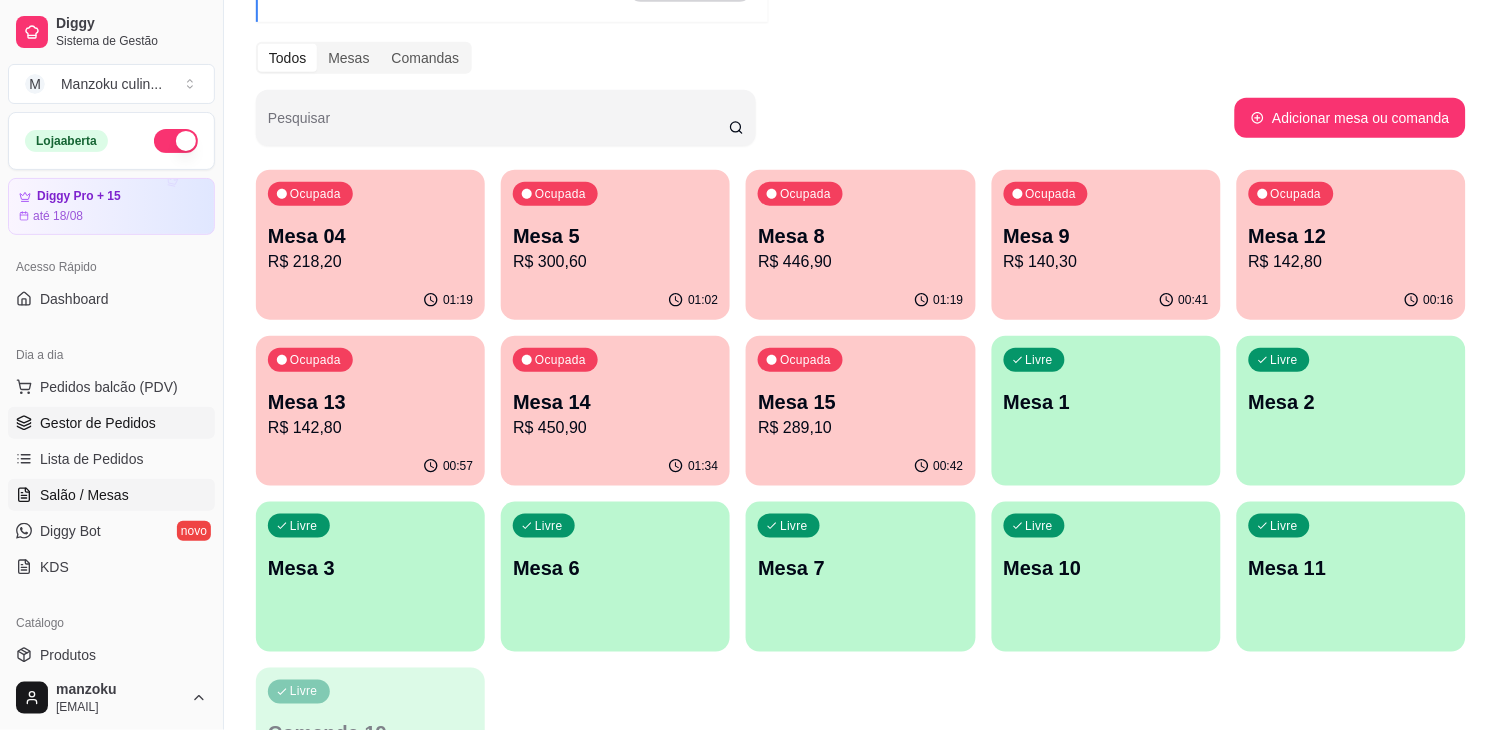 click on "Gestor de Pedidos" at bounding box center (98, 423) 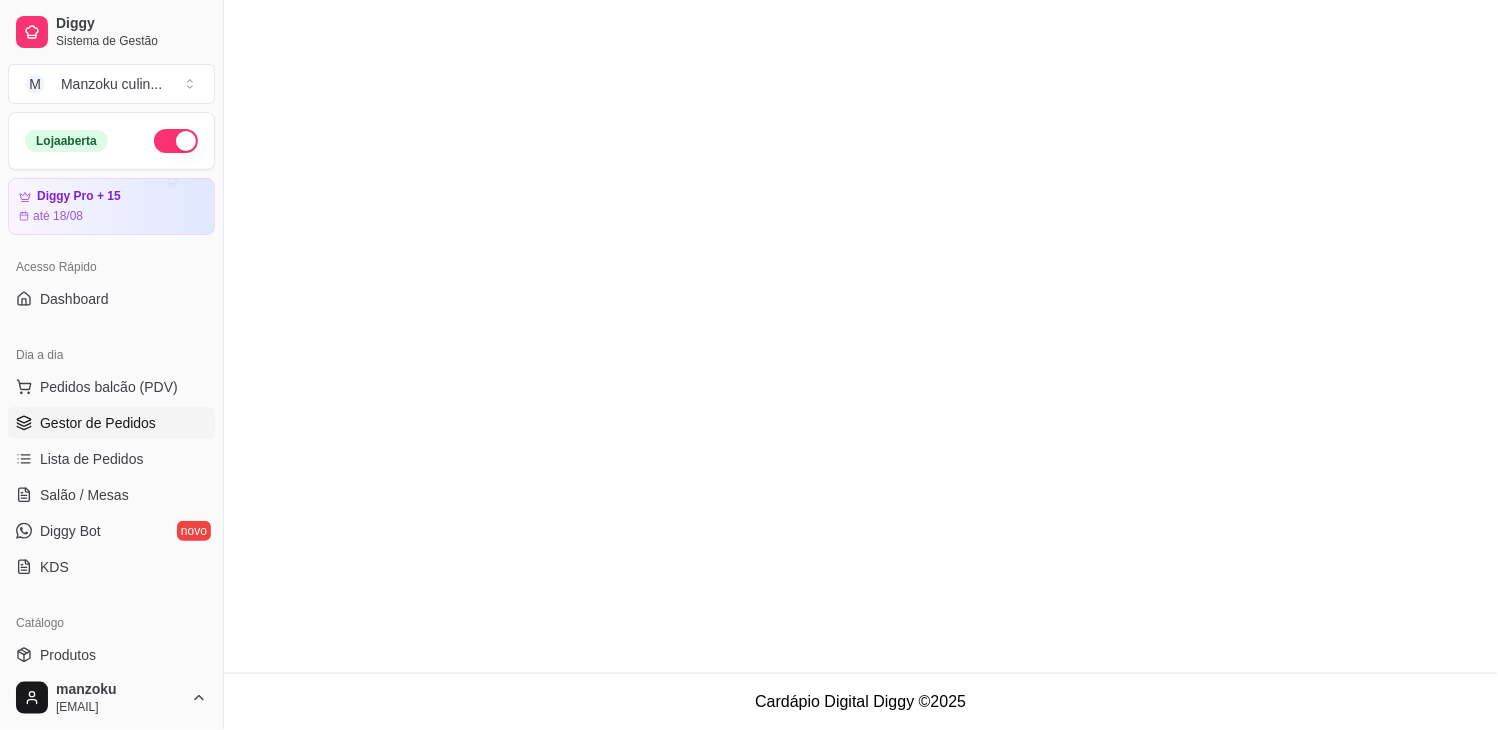 scroll, scrollTop: 0, scrollLeft: 0, axis: both 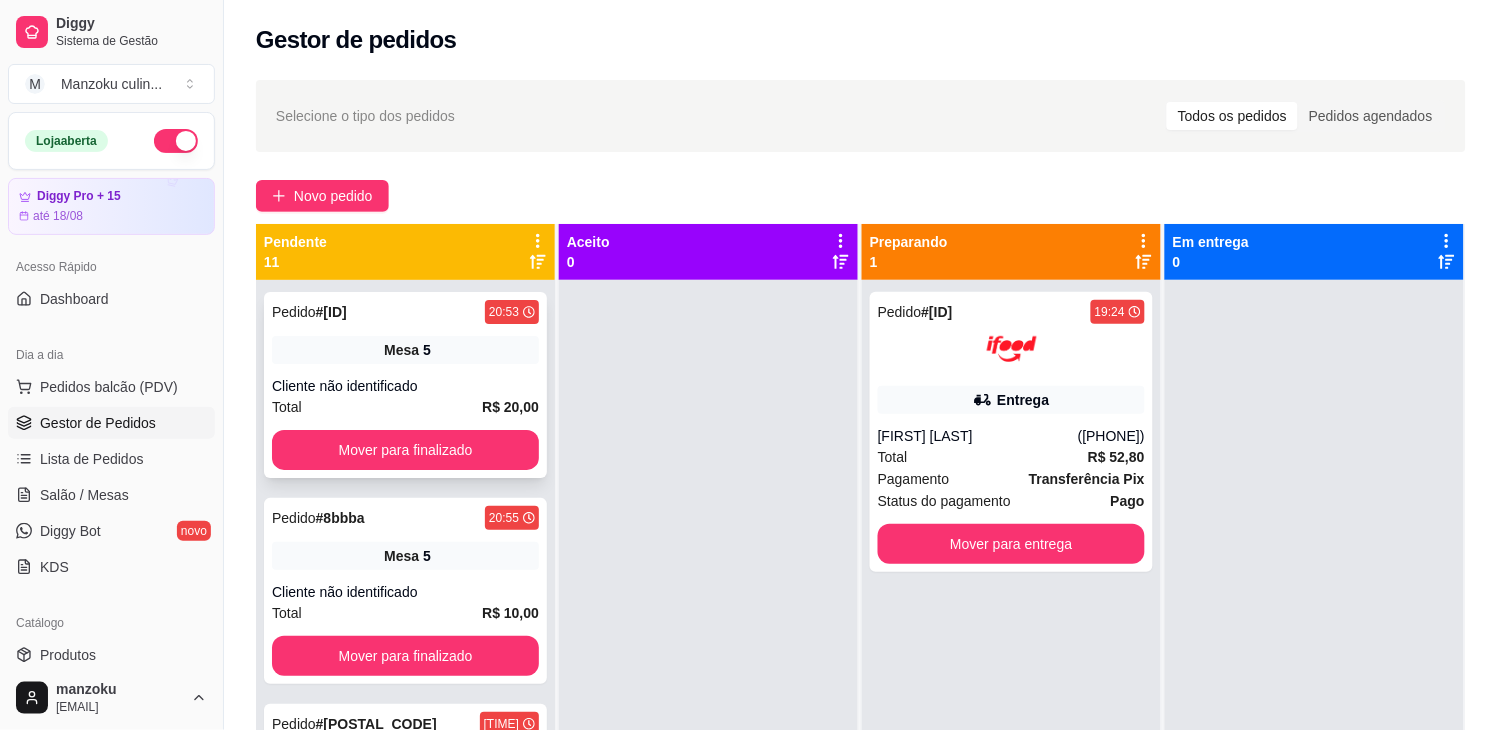 click on "Cliente não identificado" at bounding box center [405, 386] 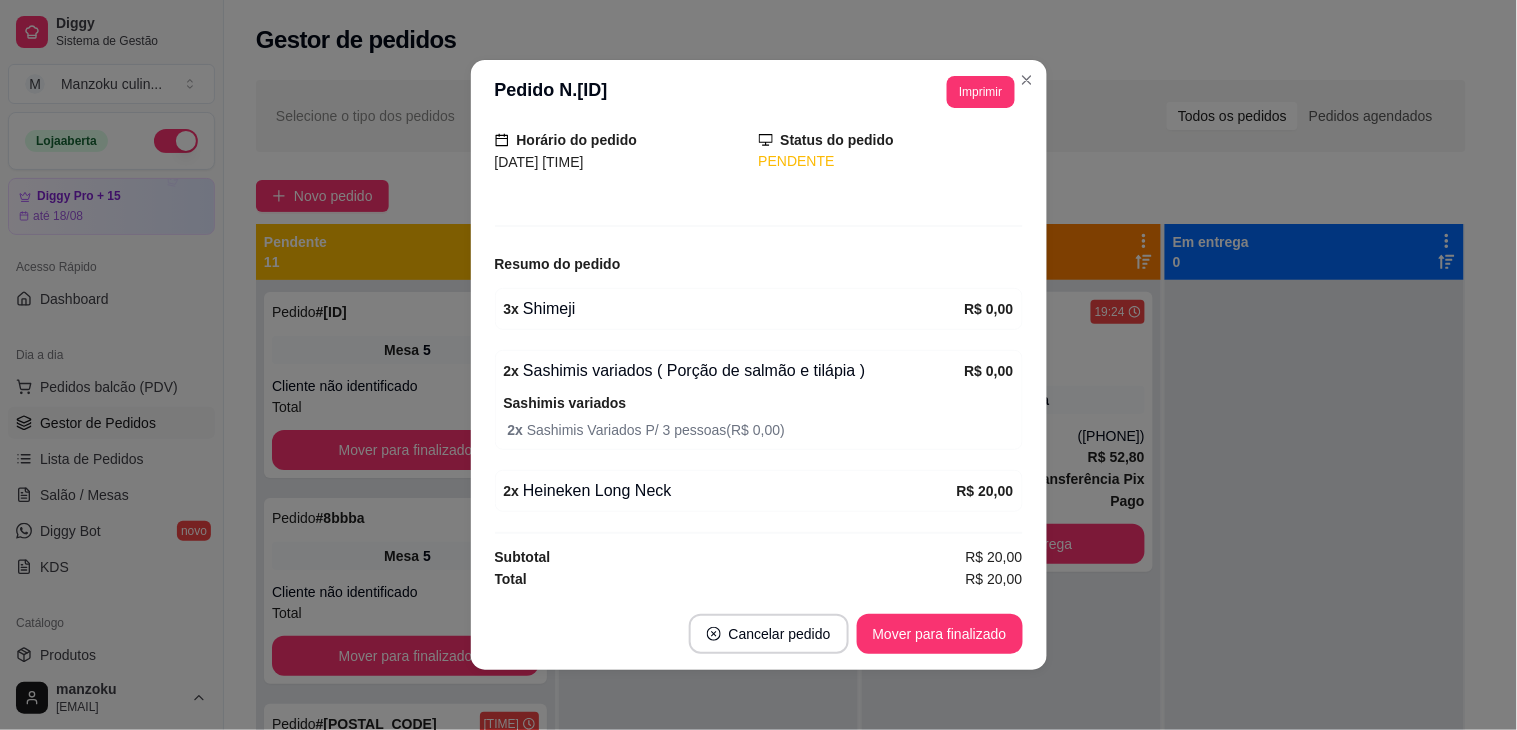 scroll, scrollTop: 135, scrollLeft: 0, axis: vertical 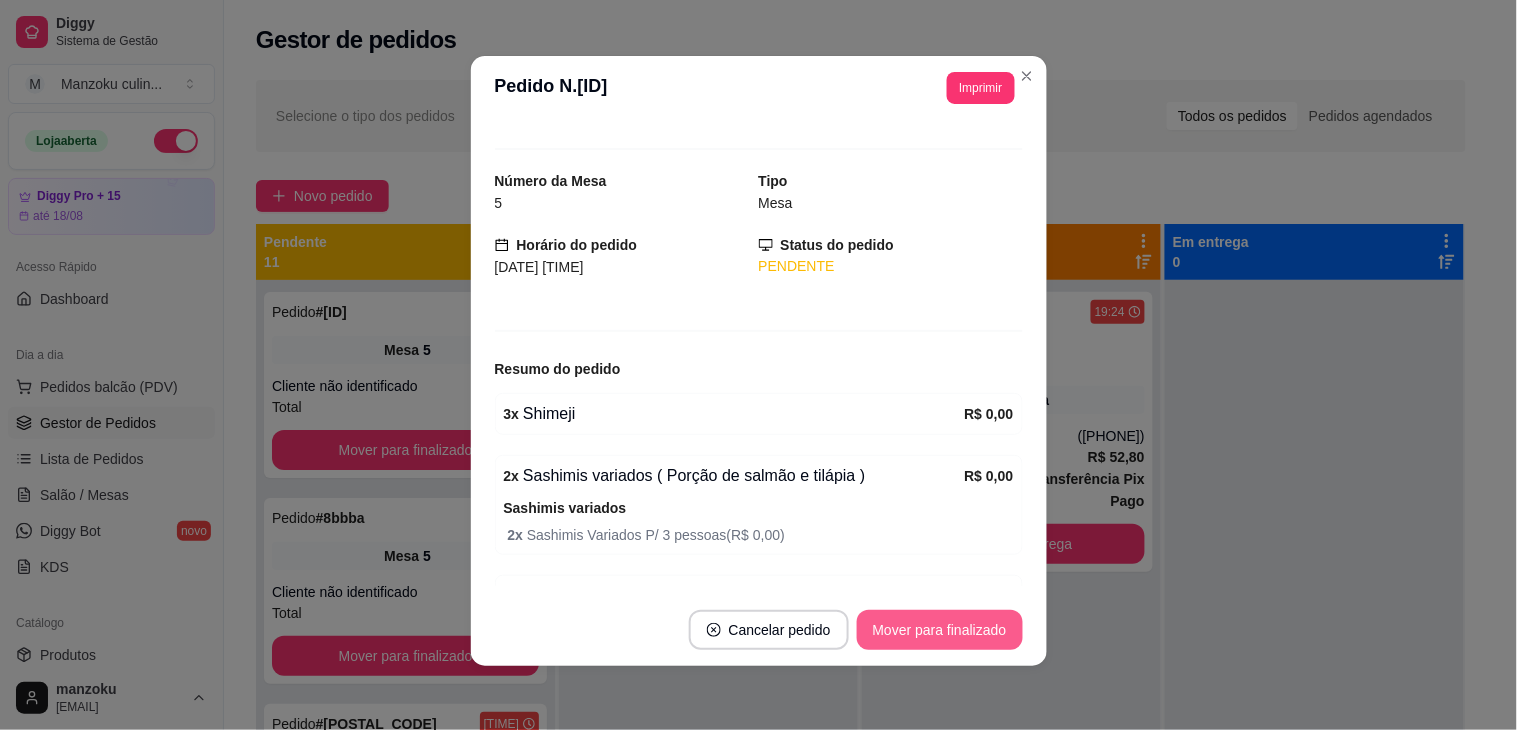 click on "Mover para finalizado" at bounding box center [940, 630] 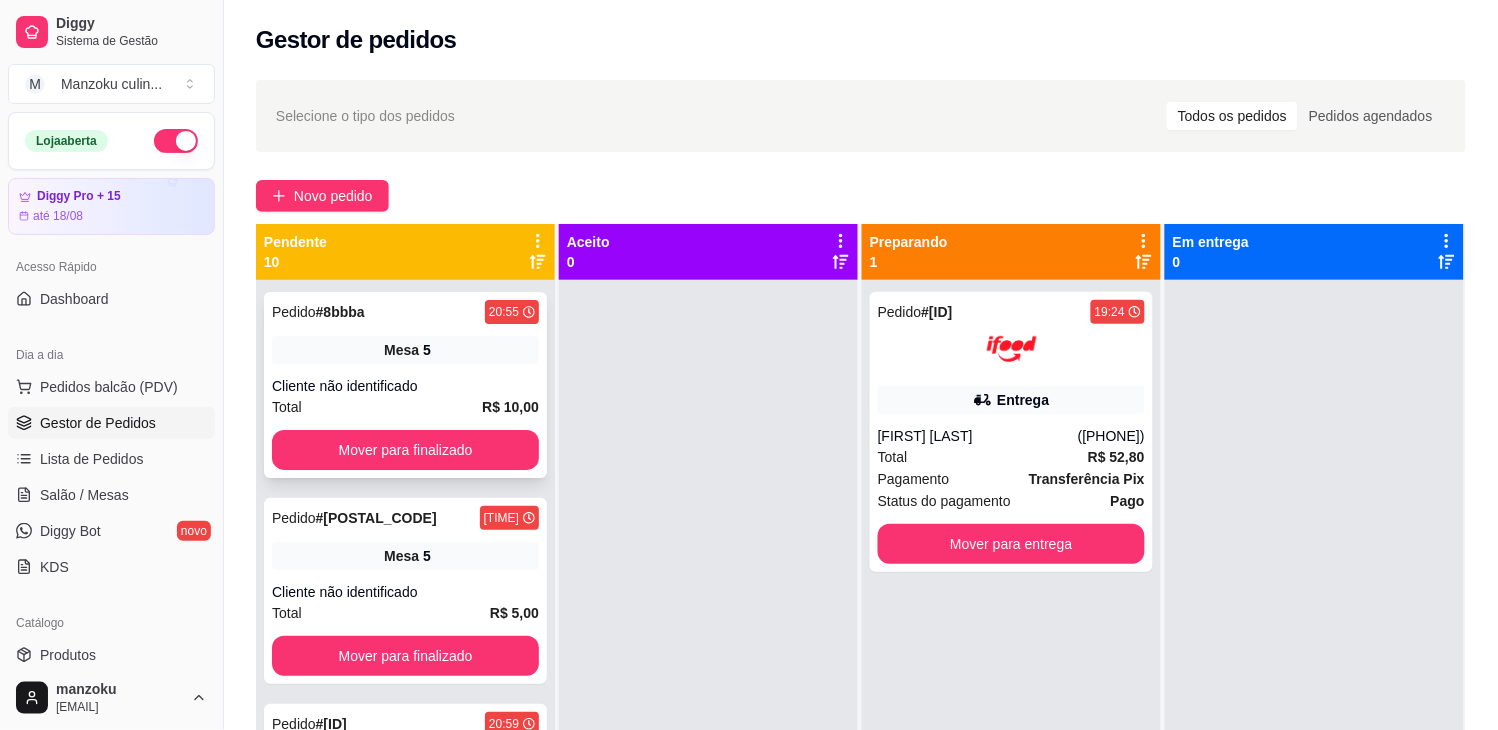 click on "Mesa 5" at bounding box center (405, 350) 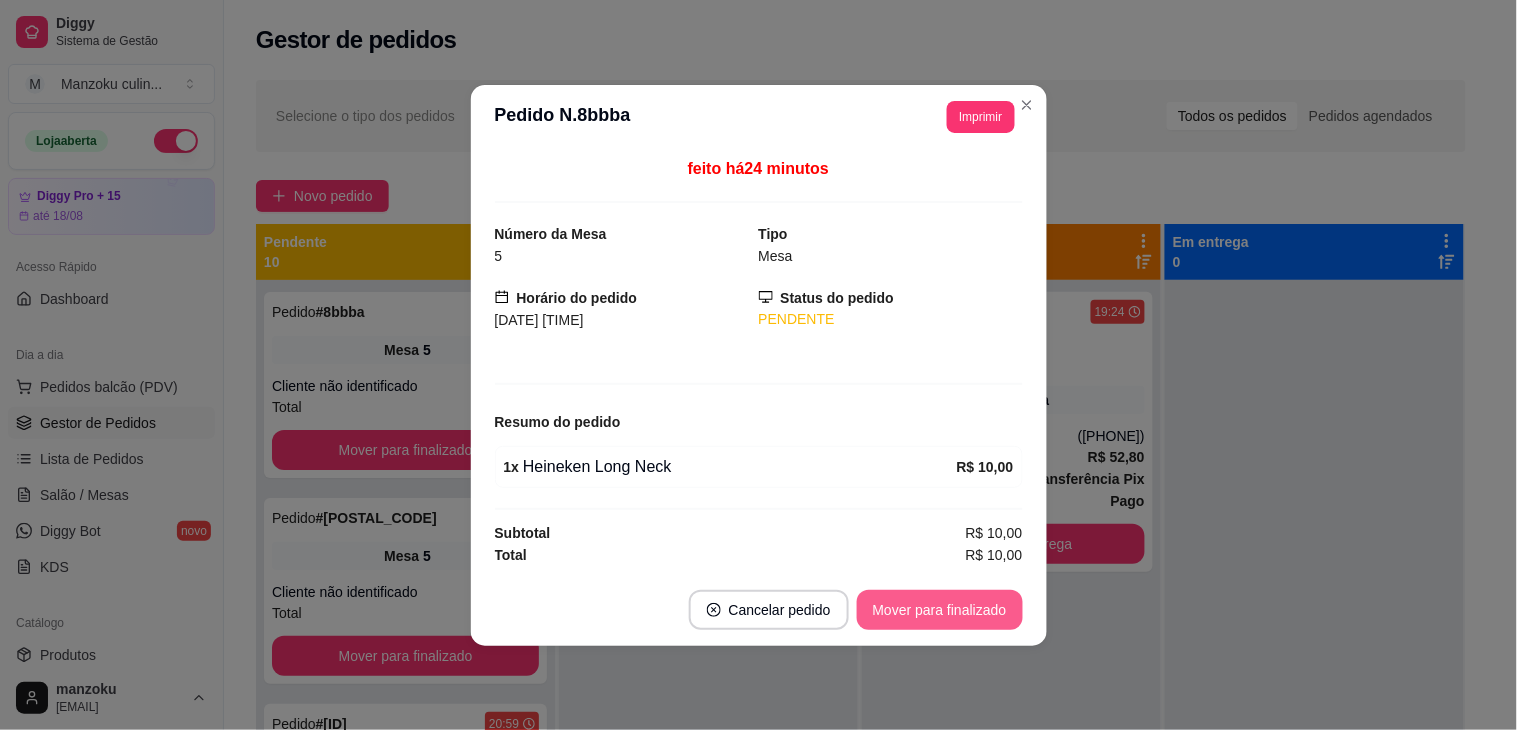 click on "Mover para finalizado" at bounding box center (940, 610) 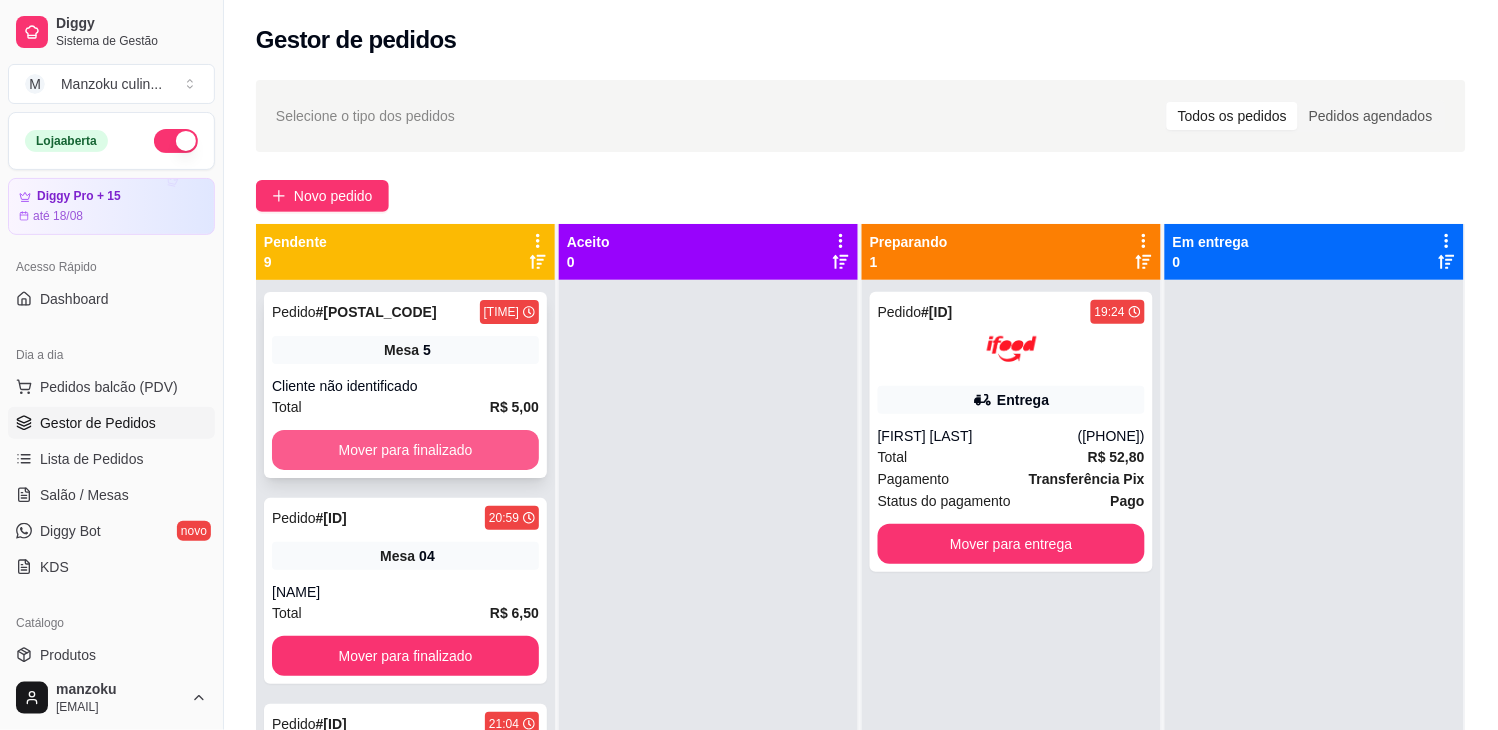 click on "Mover para finalizado" at bounding box center [405, 450] 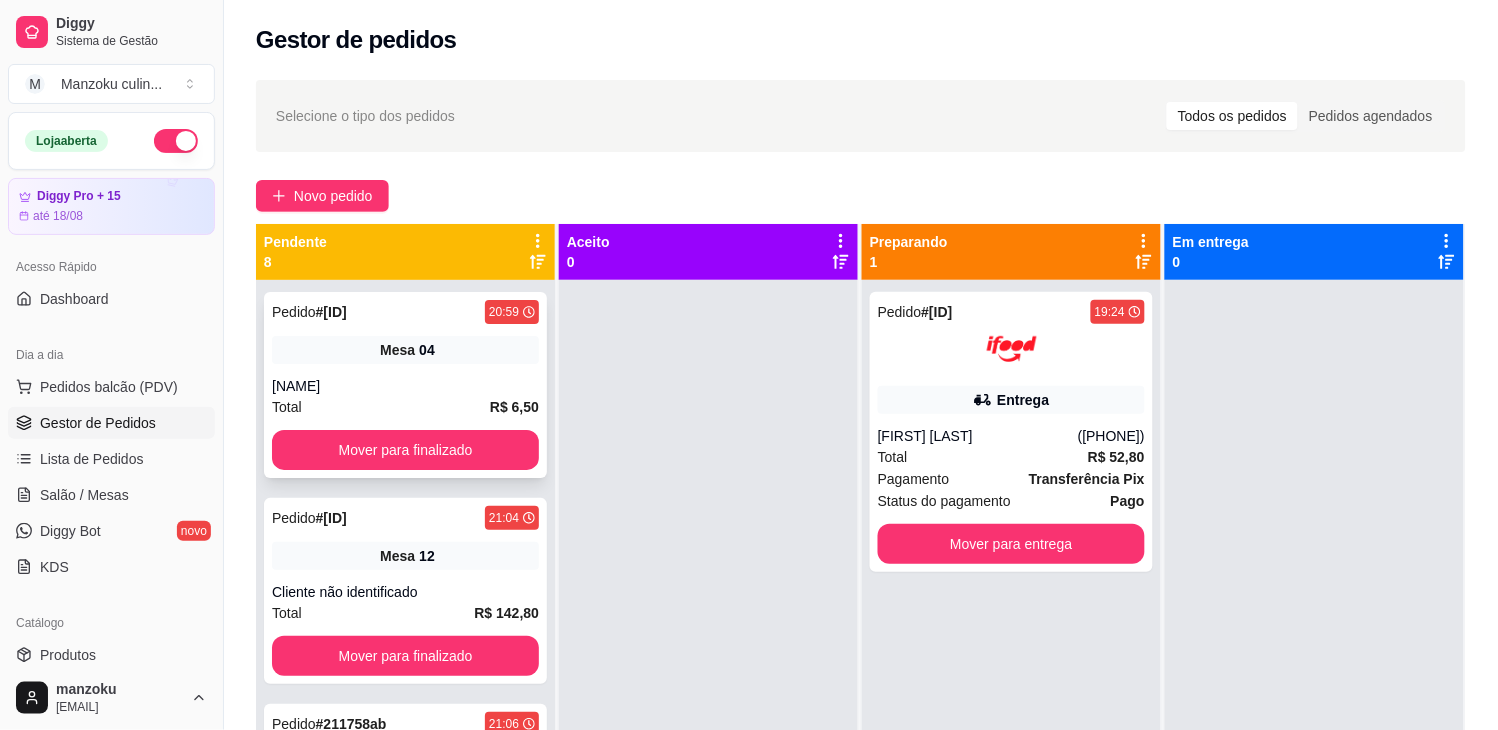 click on "Pedido # 9c66177c [TIME] Mesa 04 [NAME] Total R$ 6,50 Mover para finalizado" at bounding box center [405, 385] 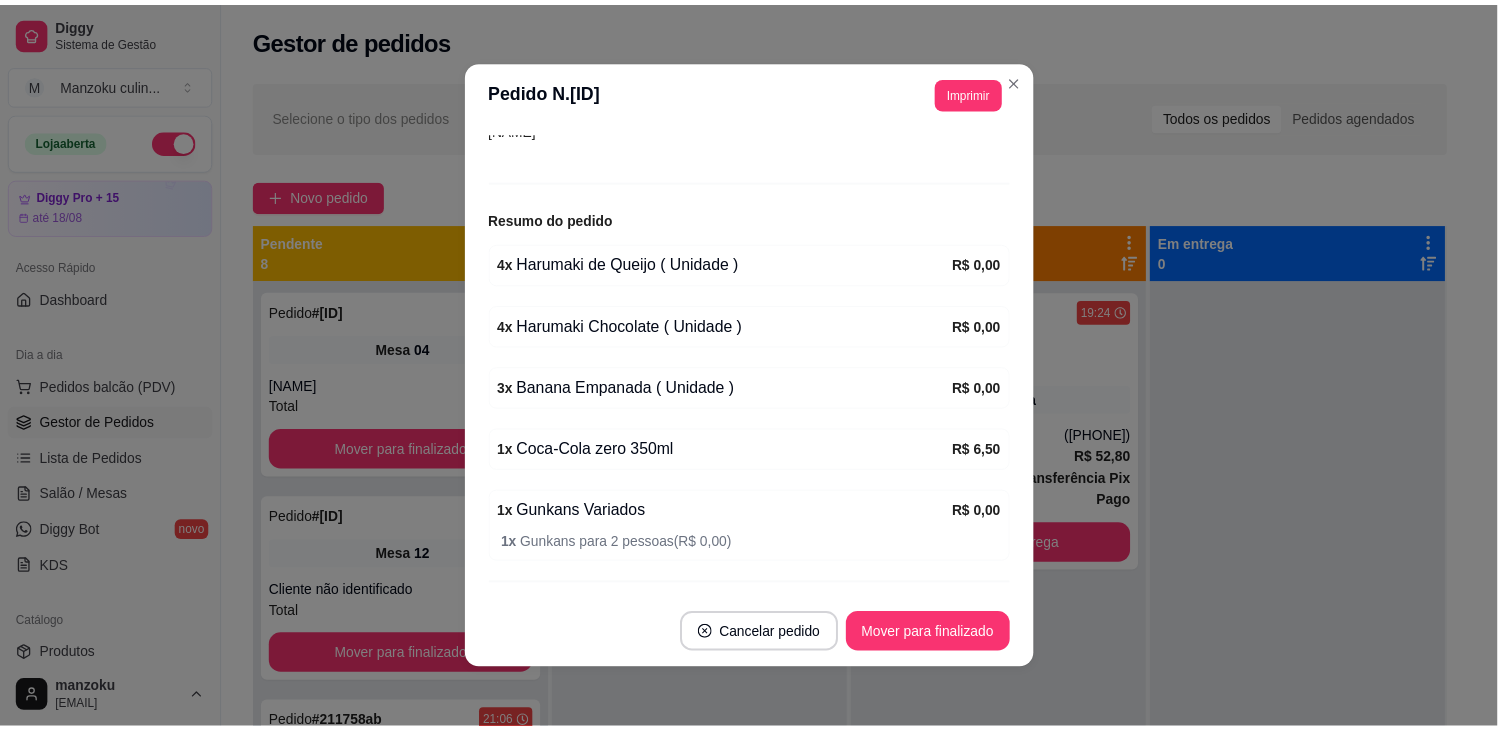 scroll, scrollTop: 275, scrollLeft: 0, axis: vertical 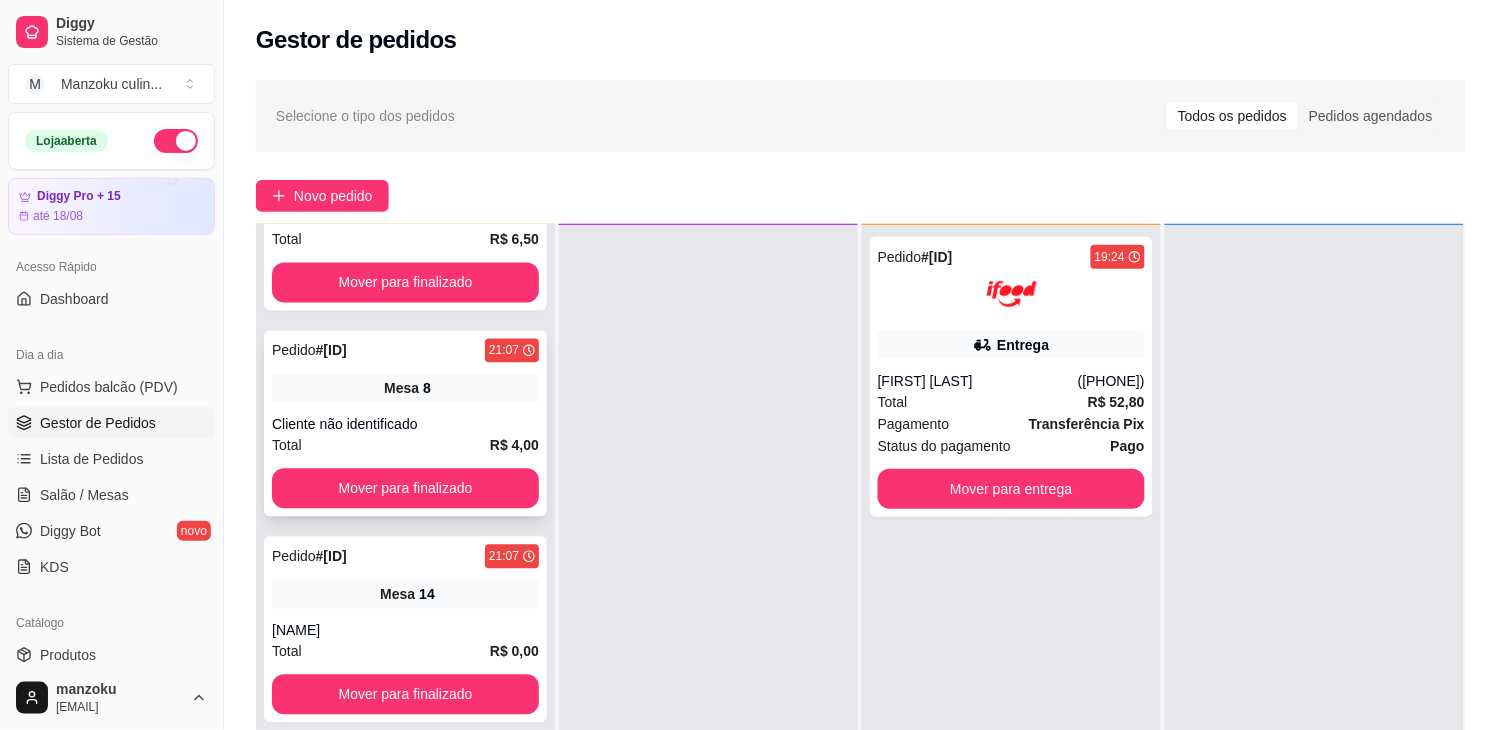 click on "Pedido # [ID] [TIME]" at bounding box center [405, 350] 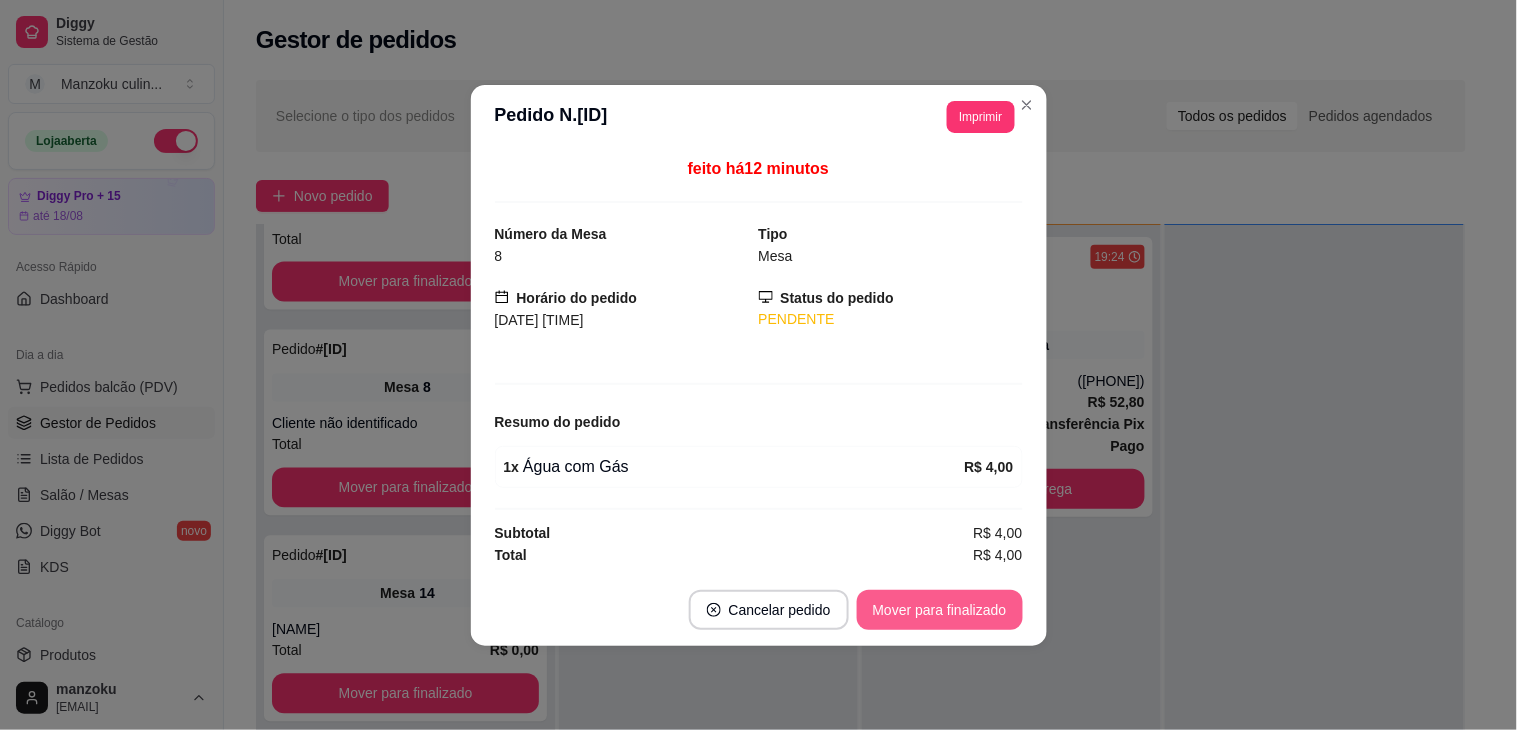 click on "Mover para finalizado" at bounding box center [940, 610] 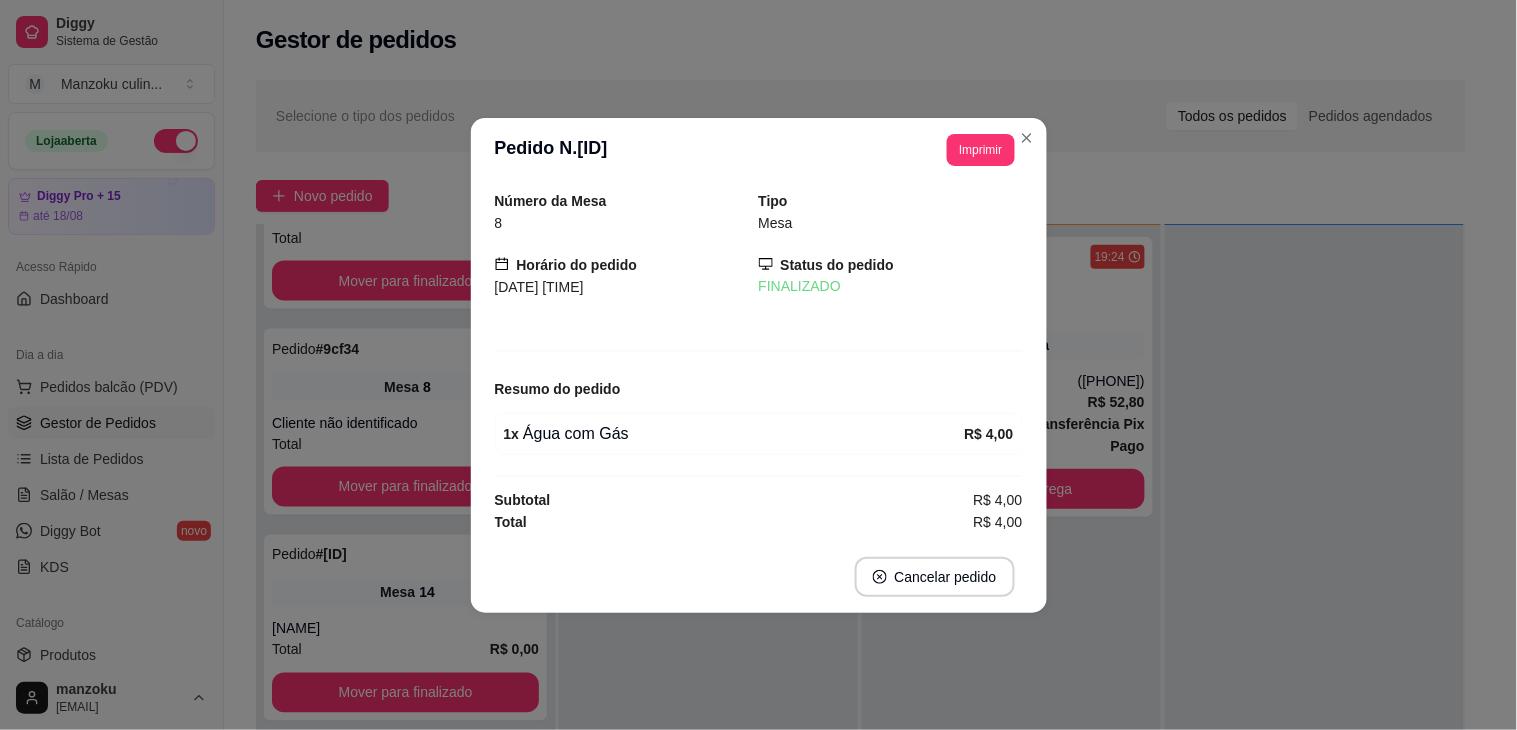 scroll, scrollTop: 732, scrollLeft: 0, axis: vertical 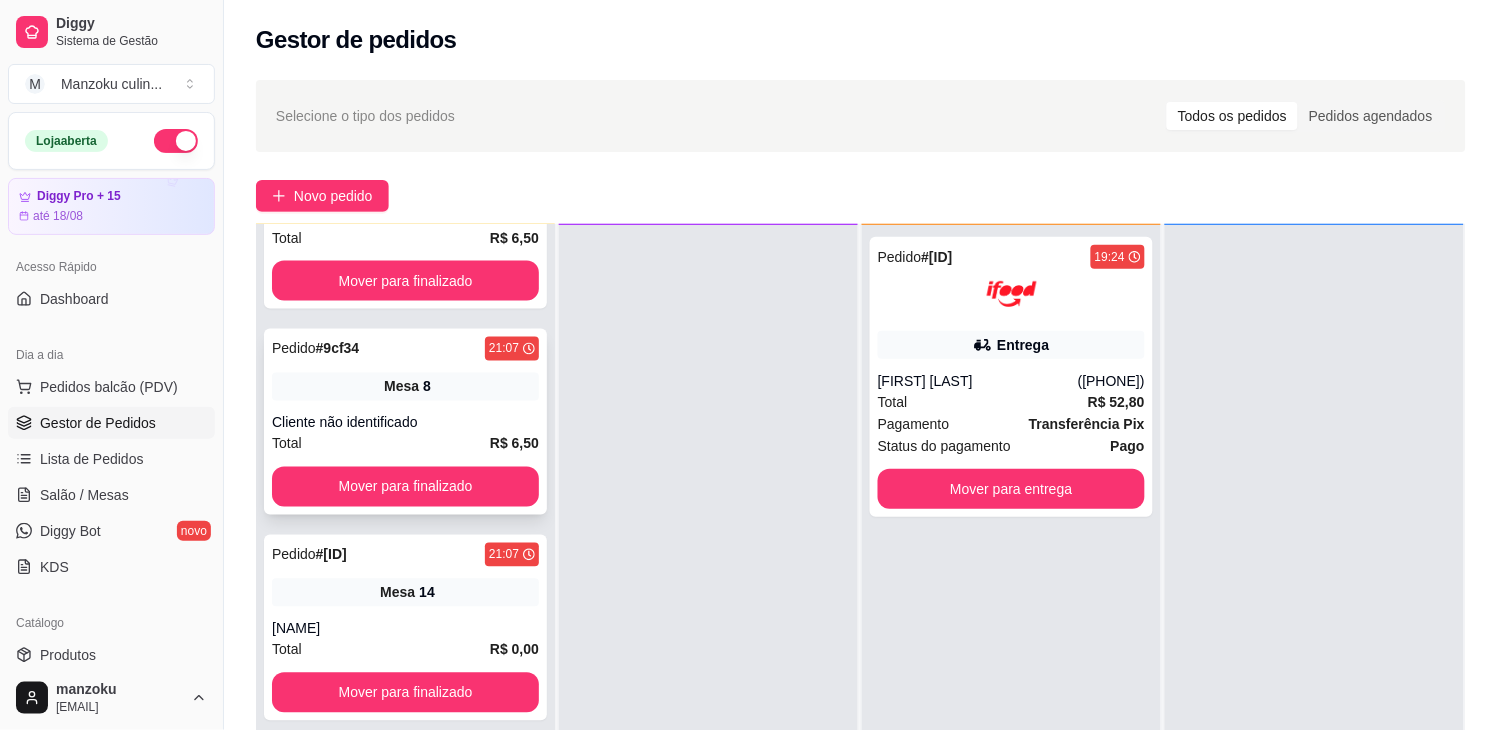 click on "Mesa 8" at bounding box center (405, 387) 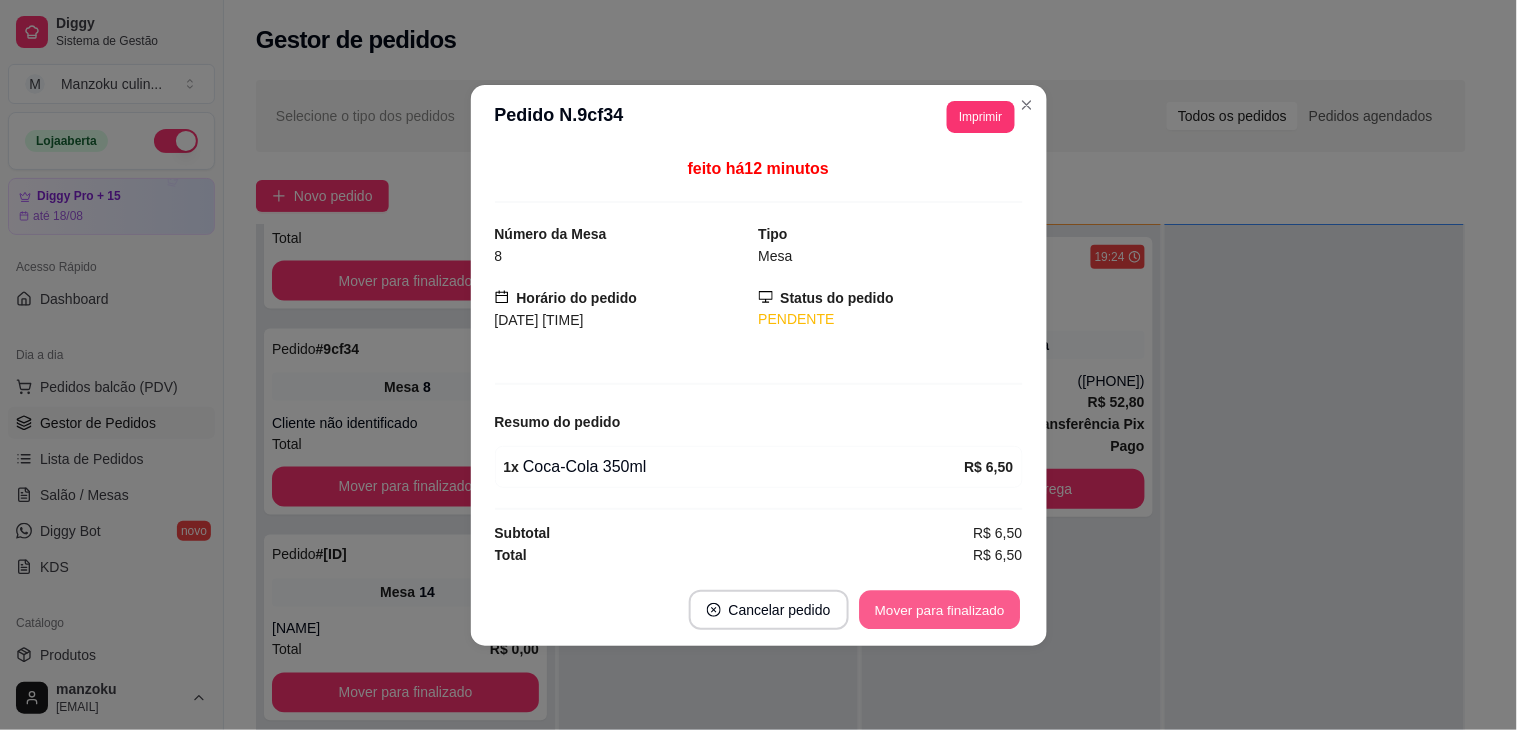 click on "Mover para finalizado" at bounding box center (939, 609) 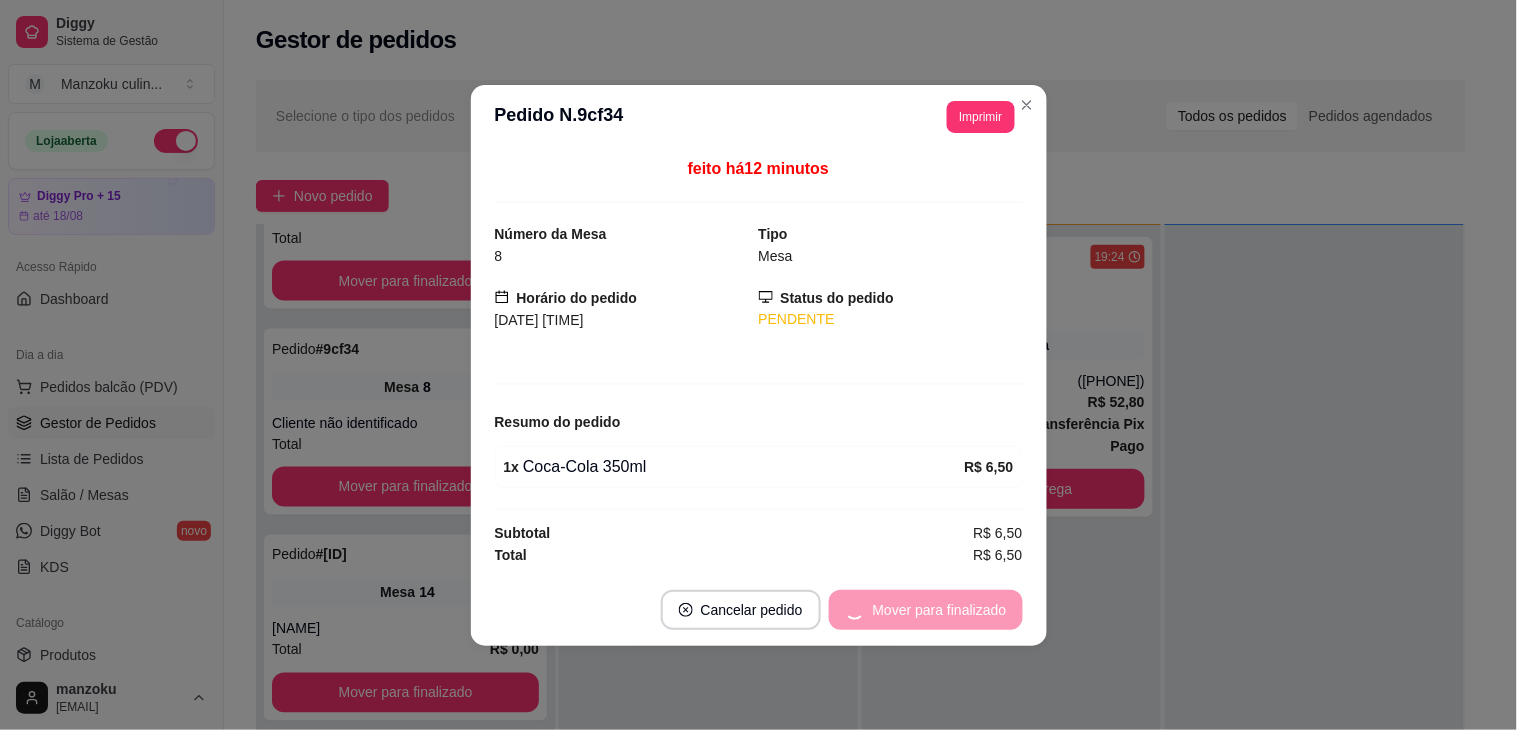 scroll, scrollTop: 525, scrollLeft: 0, axis: vertical 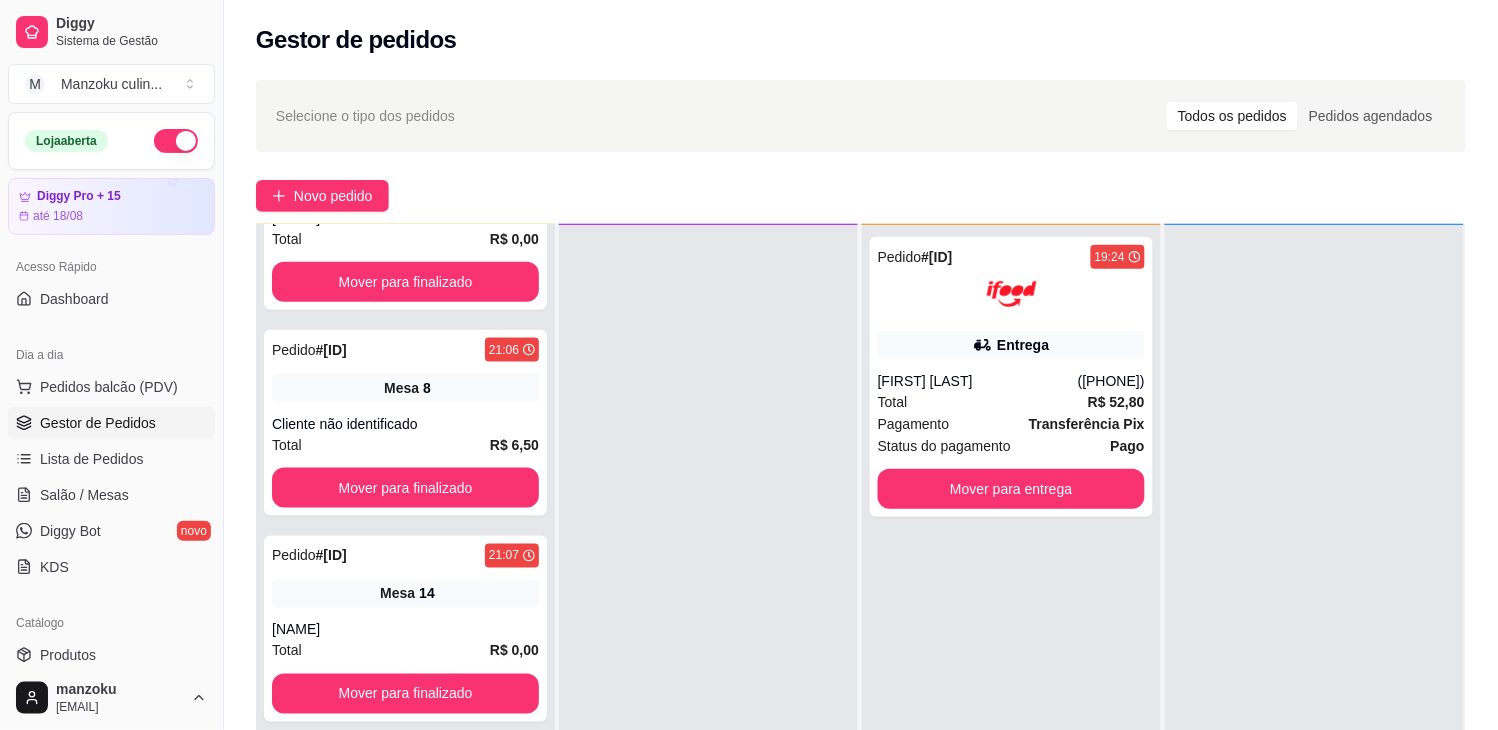 click on "Pedido # 9c66177c 20:59 Mesa 04 [NAME] Total R$ 6,50 Mover para finalizado Pedido # 2316c 21:04 Mesa 12 Cliente não identificado Total R$ 142,80 Mover para finalizado Pedido # 211758ab 21:06 Mesa 14 [NAME] Total R$ 0,00 Mover para finalizado Pedido # 6b153 21:06 Mesa 8 Cliente não identificado Total R$ 6,50 Mover para finalizado Pedido # 10840b2b 21:07 Mesa 14 [NAME] Total R$ 0,00 Mover para finalizado Pedido # 3e180920 21:09 Mesa 14 [NAME] Total R$ 6,50 Mover para finalizado" at bounding box center [405, 590] 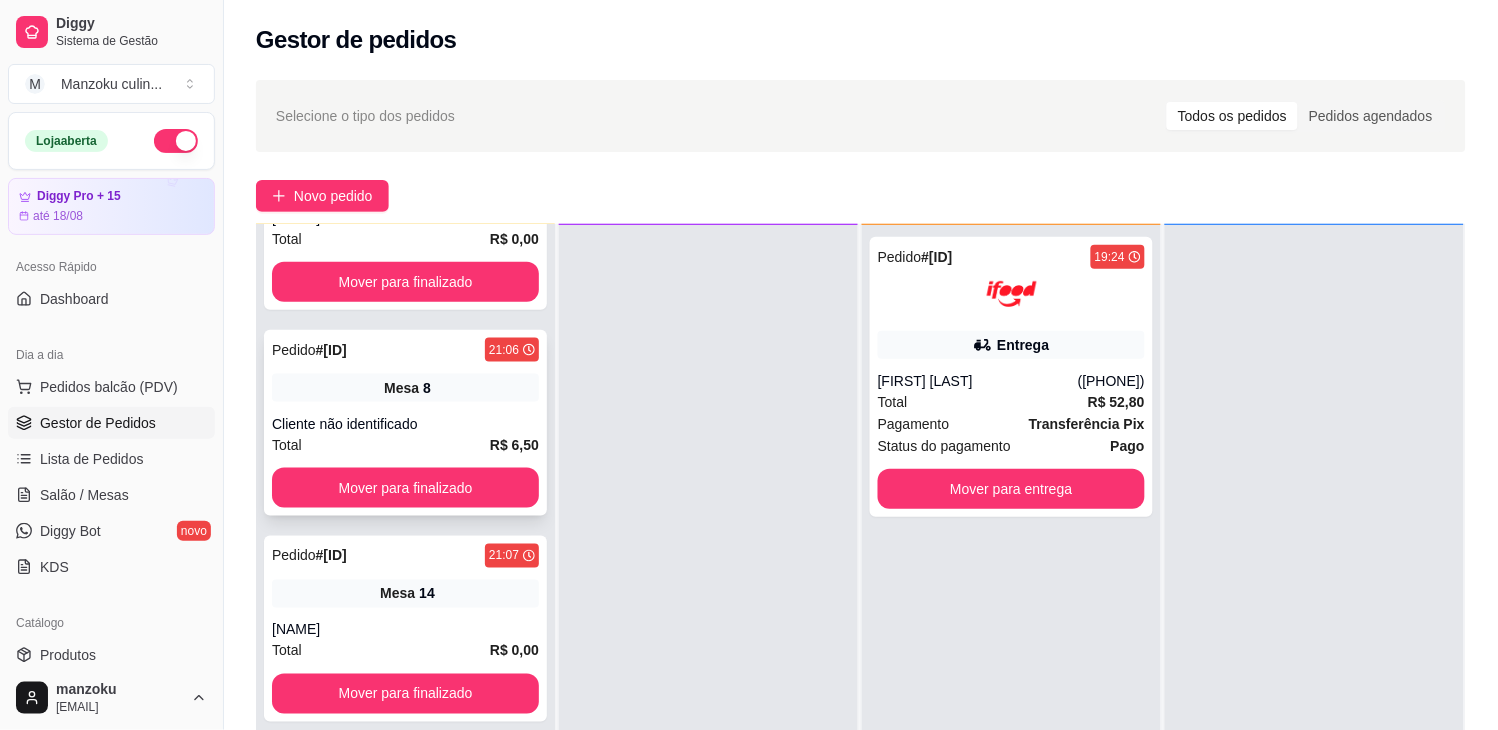 click on "Mesa 8" at bounding box center [405, 388] 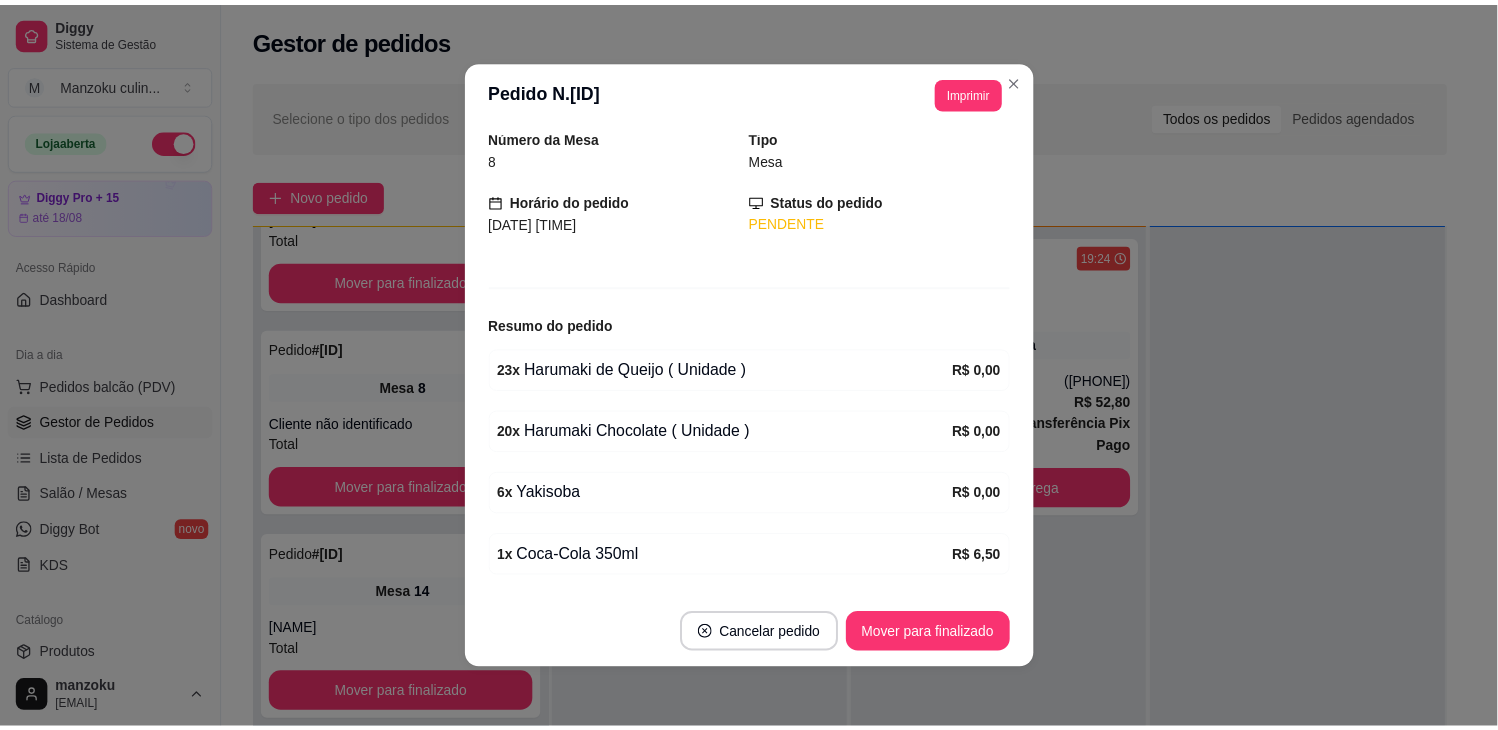 scroll, scrollTop: 111, scrollLeft: 0, axis: vertical 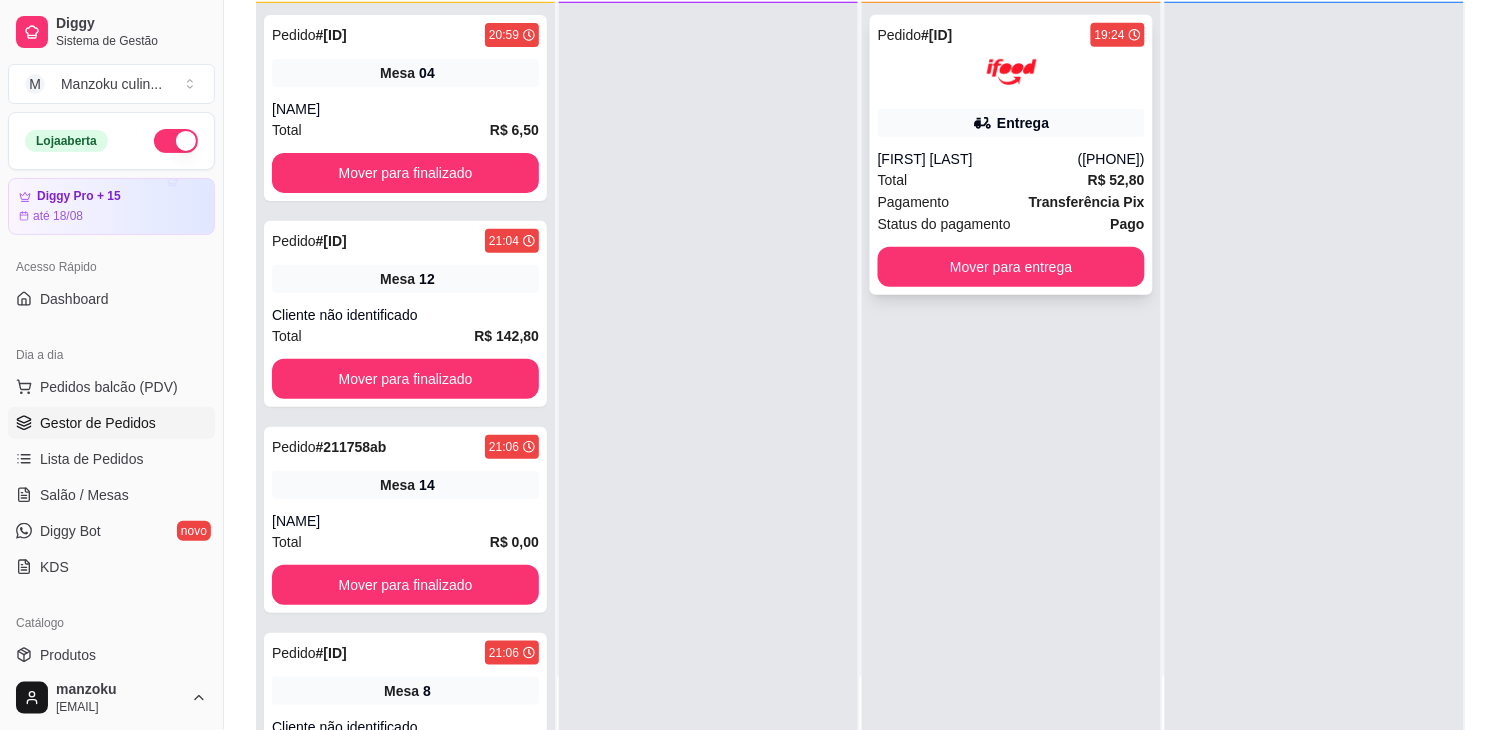 drag, startPoint x: 1042, startPoint y: 301, endPoint x: 1046, endPoint y: 270, distance: 31.257 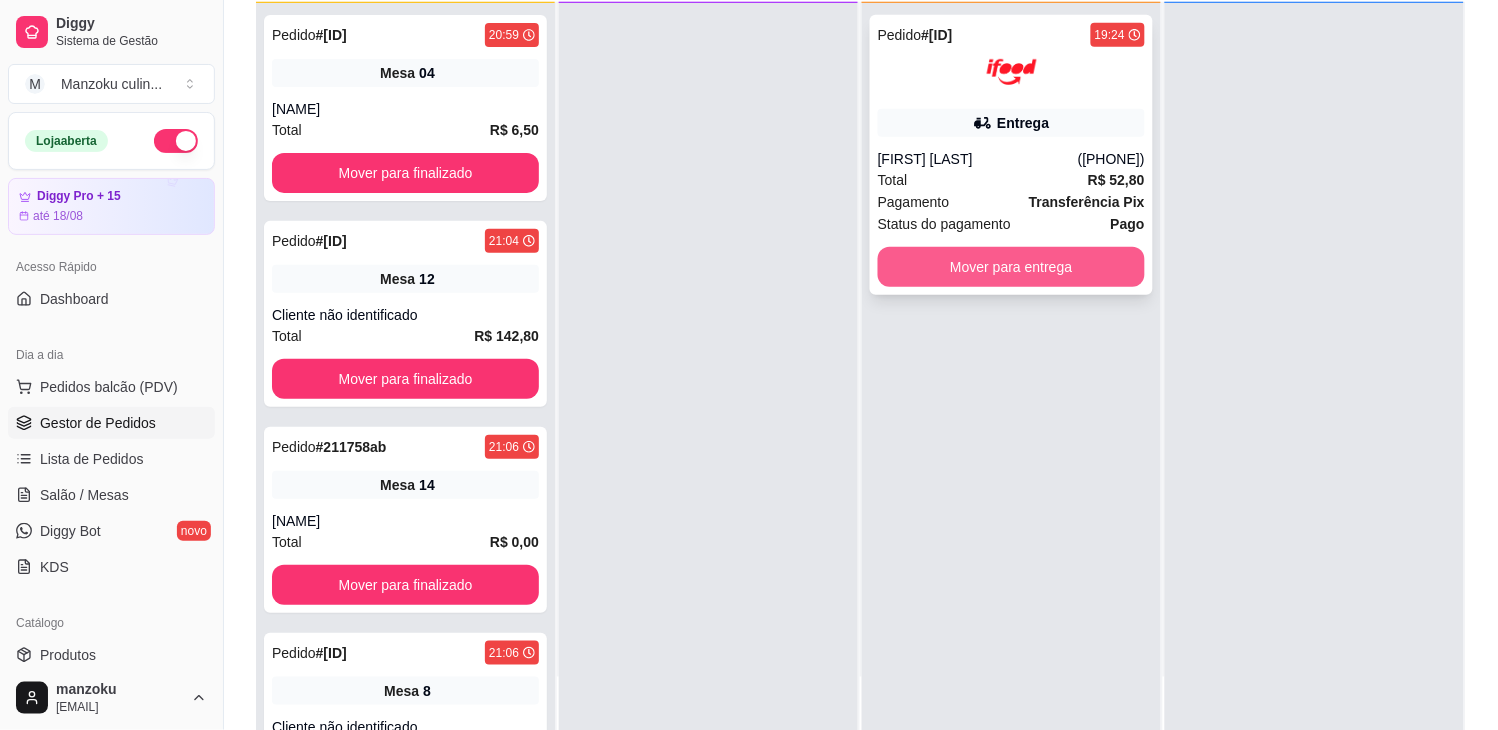 click on "Mover para entrega" at bounding box center (1011, 267) 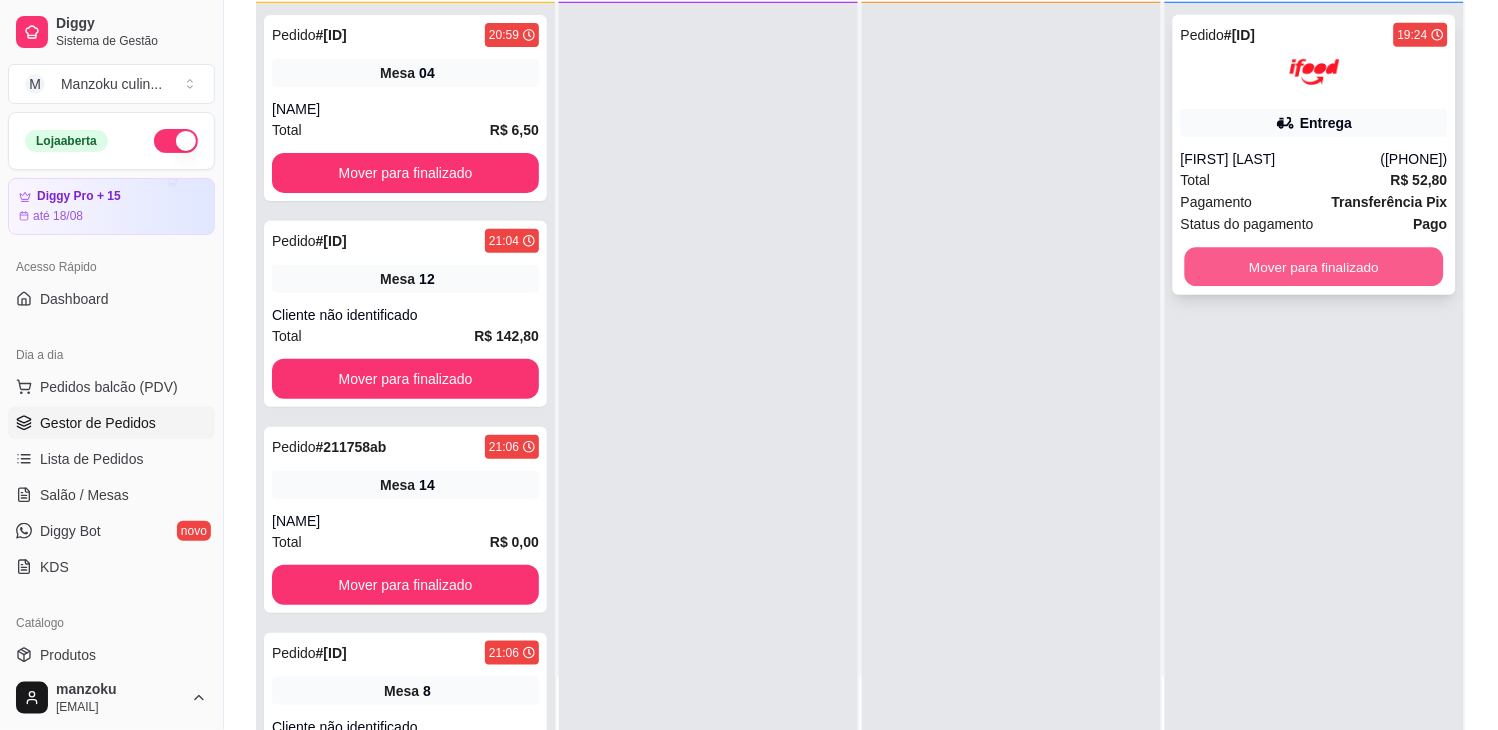 click on "Mover para finalizado" at bounding box center [1314, 267] 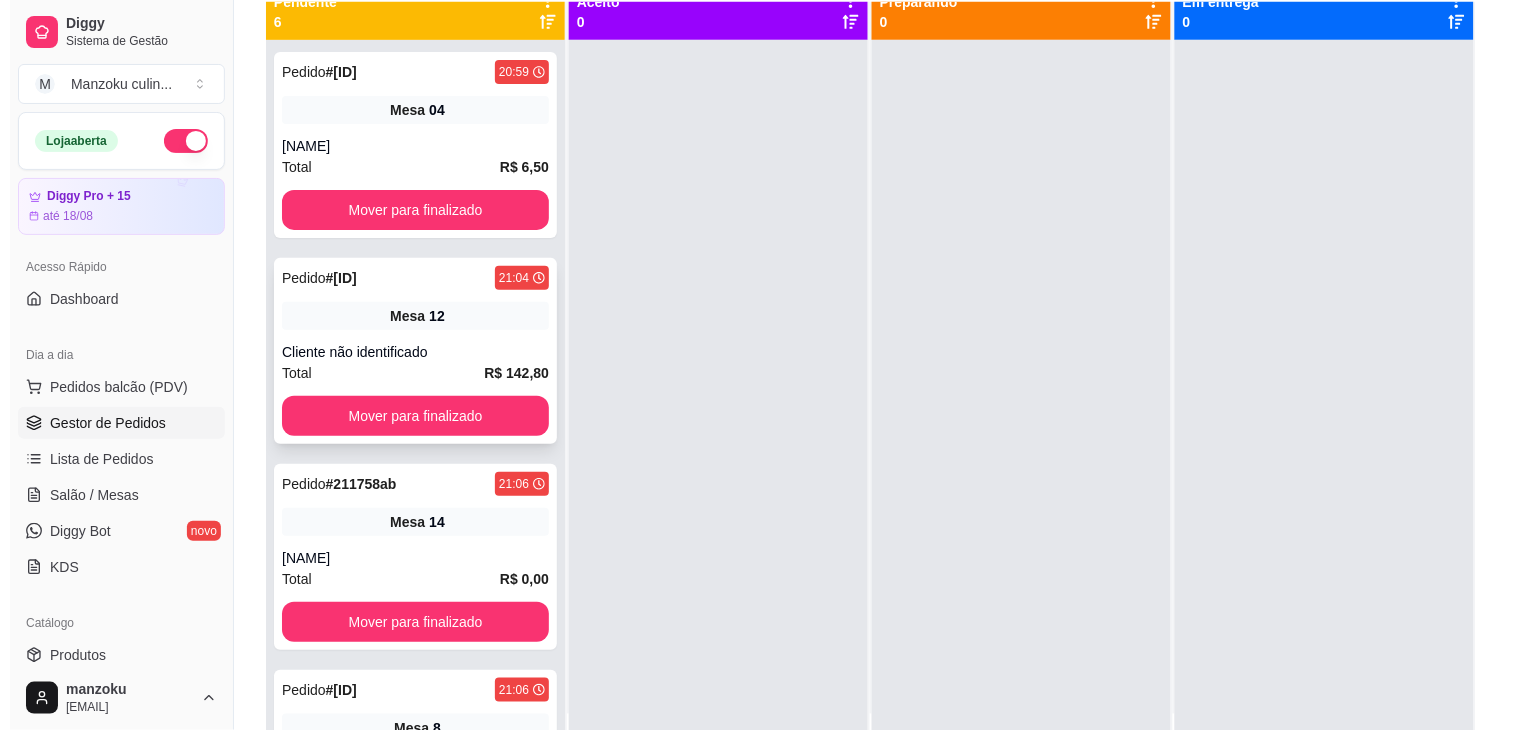 scroll, scrollTop: 0, scrollLeft: 0, axis: both 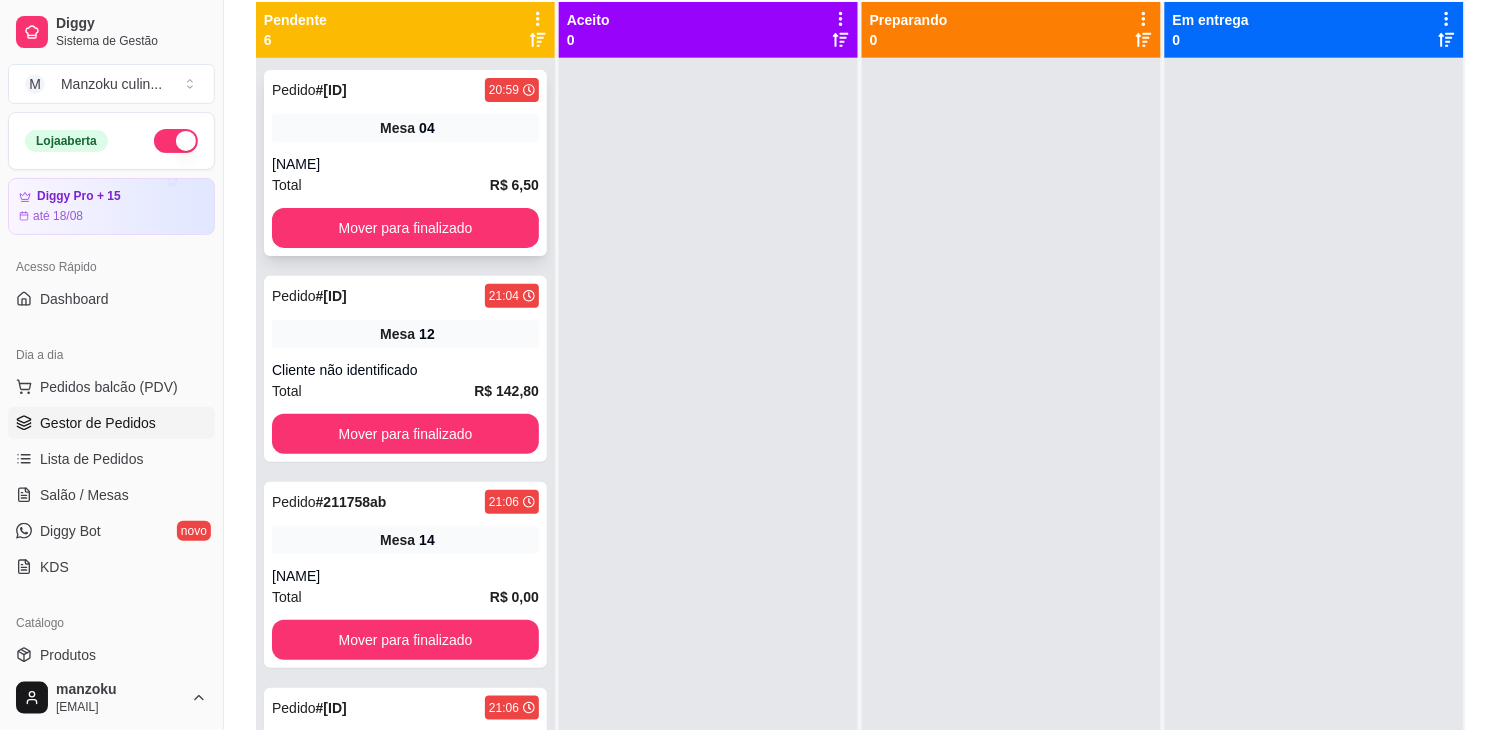 click on "Mesa 04" at bounding box center [405, 128] 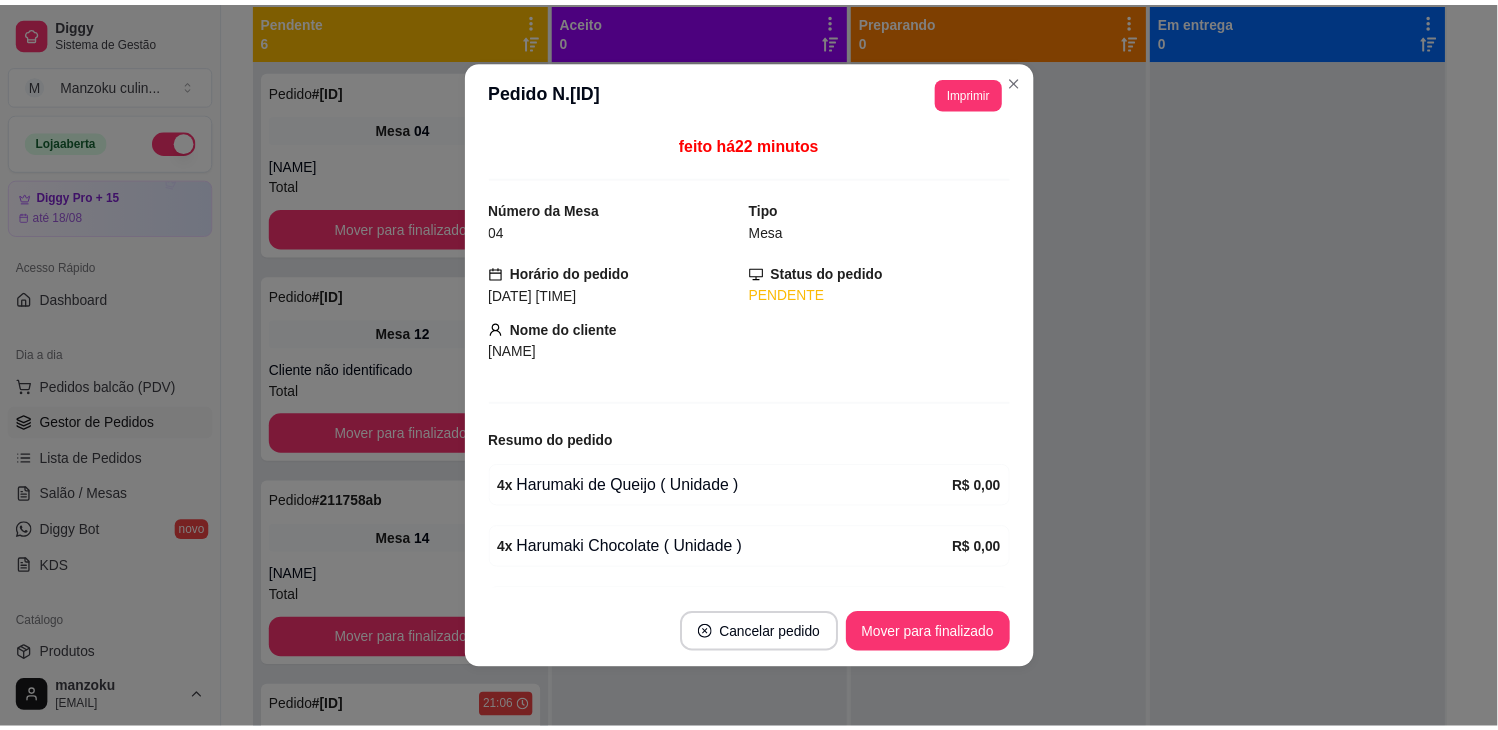 scroll, scrollTop: 275, scrollLeft: 0, axis: vertical 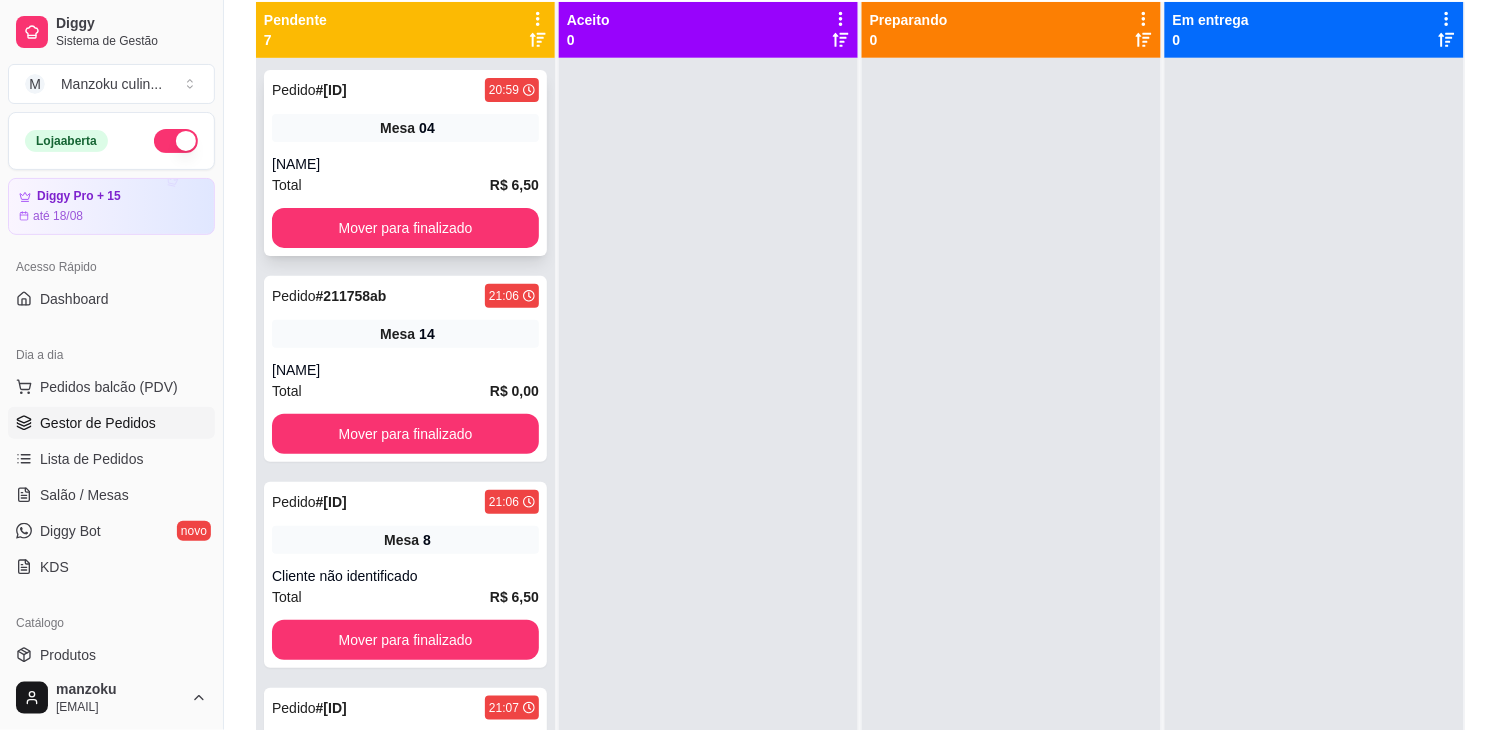 click on "Pedido # 9c66177c [TIME] Mesa 04 [NAME] Total R$ 6,50 Mover para finalizado" at bounding box center [405, 163] 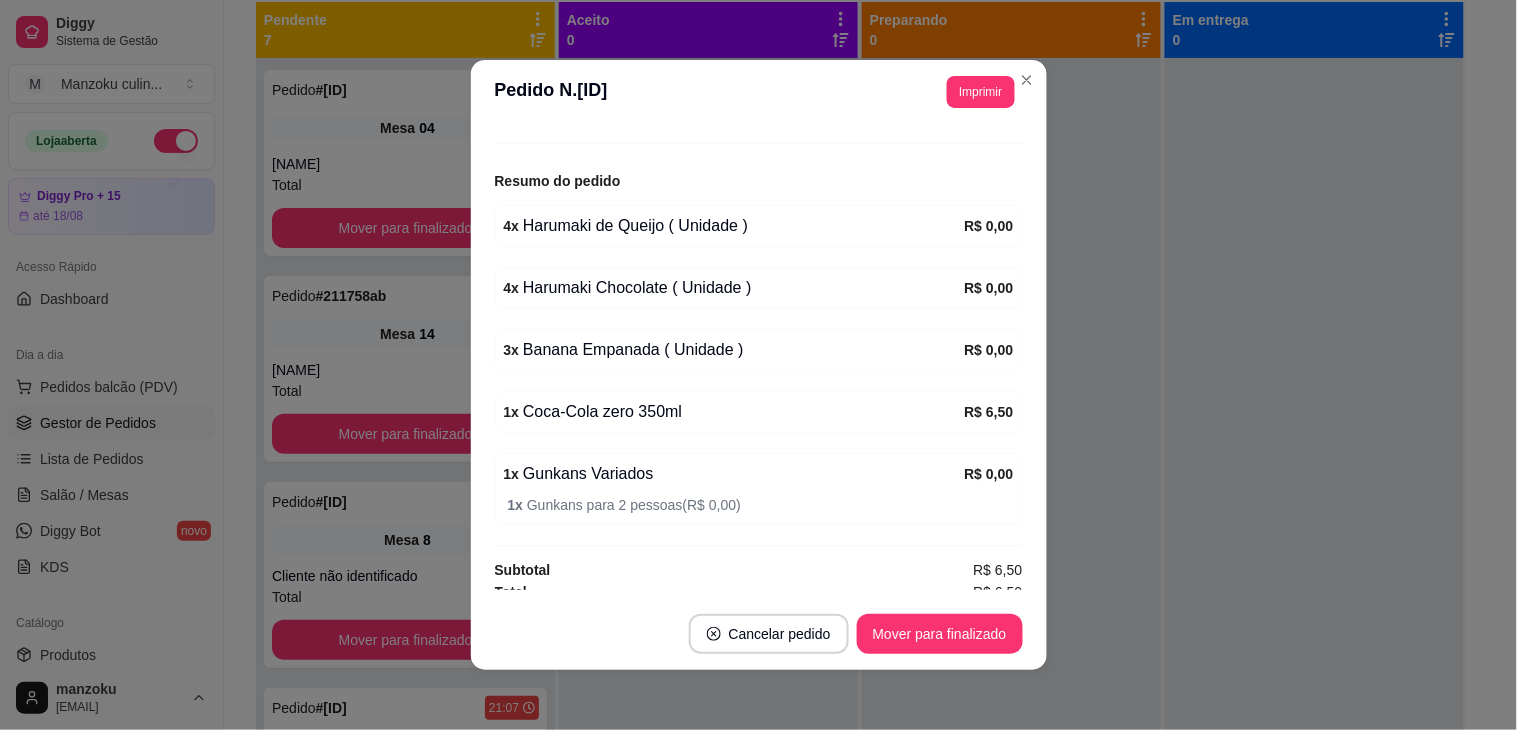 scroll, scrollTop: 275, scrollLeft: 0, axis: vertical 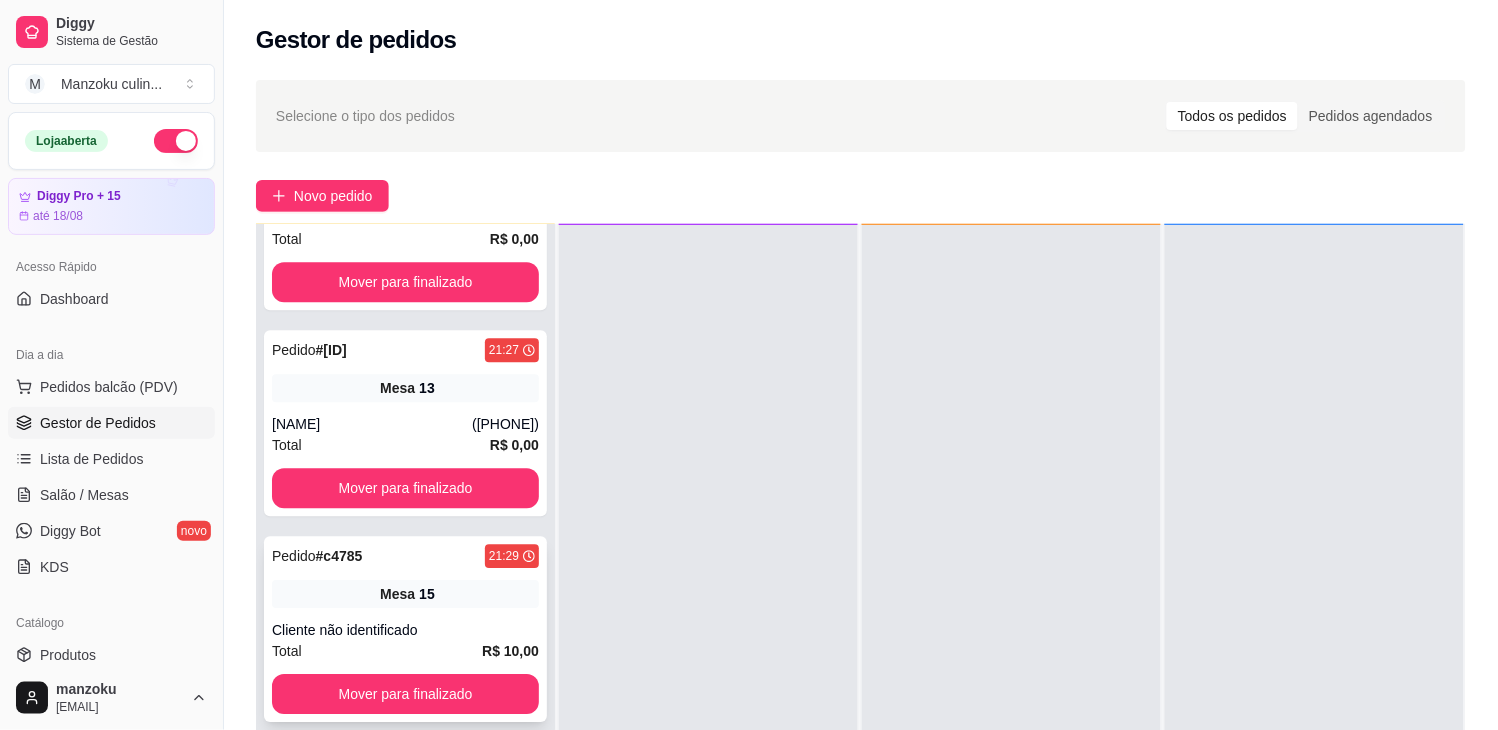 click on "Pedido # c4785 [TIME] Mesa 15 Cliente não identificado Total R$ 10,00 Mover para finalizado" at bounding box center (405, 629) 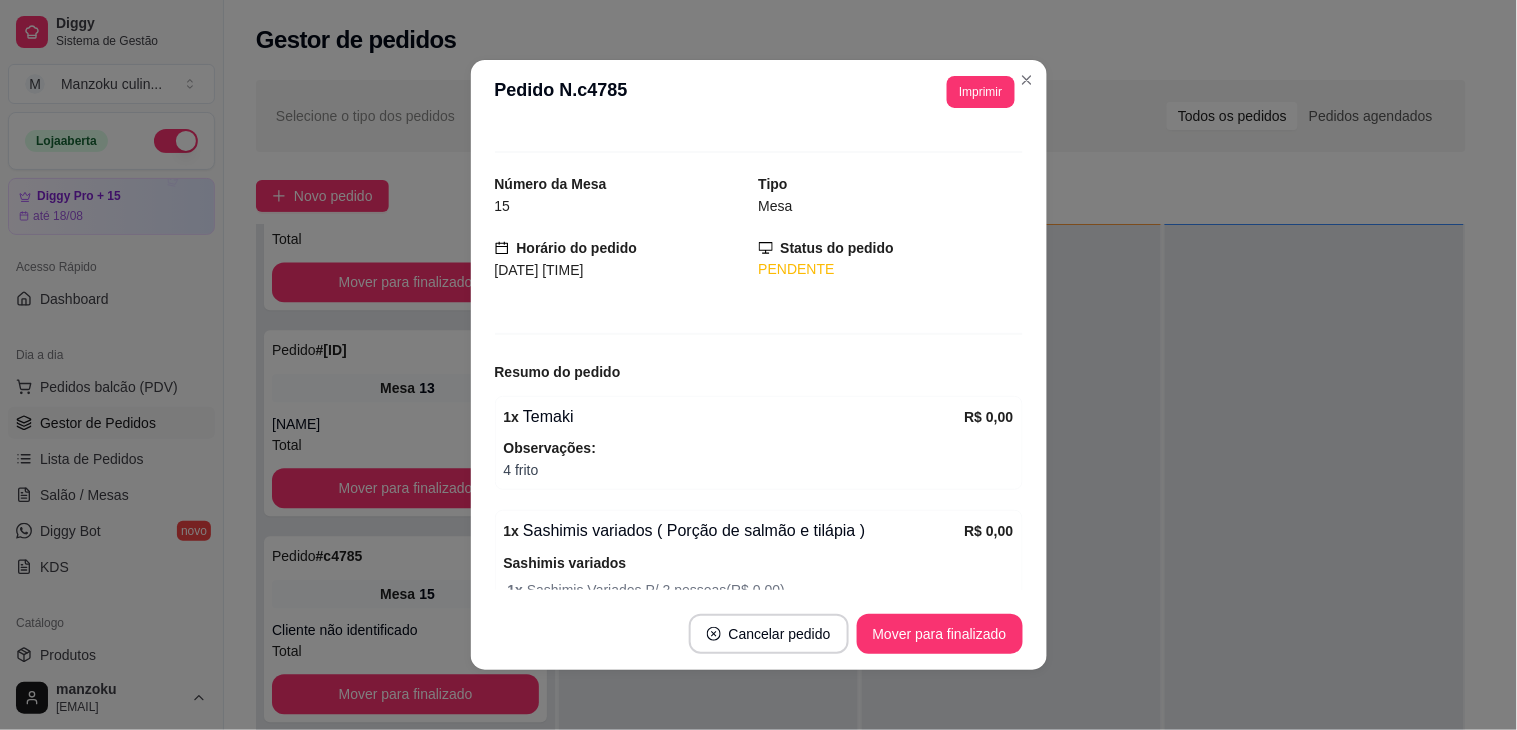 scroll, scrollTop: 0, scrollLeft: 0, axis: both 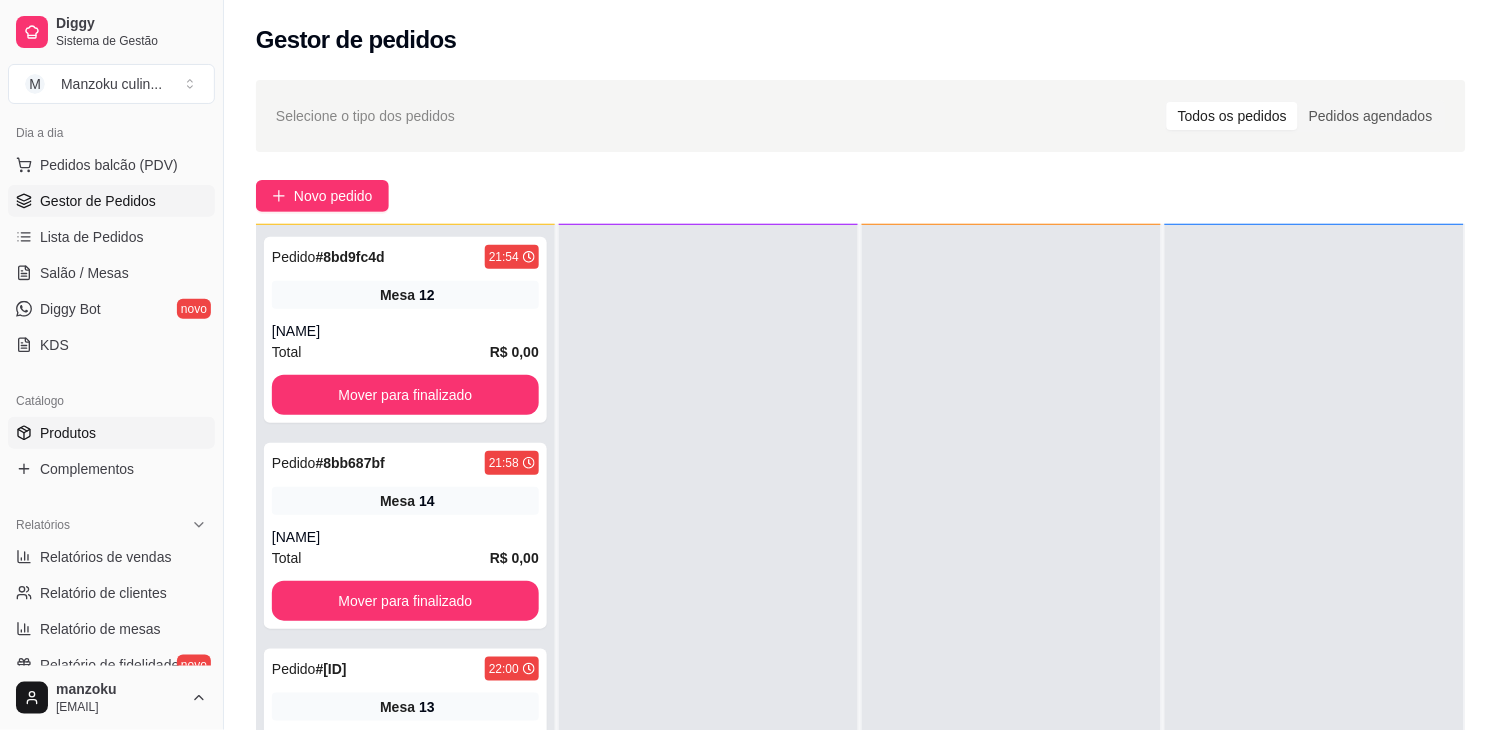 click on "Produtos" at bounding box center (111, 433) 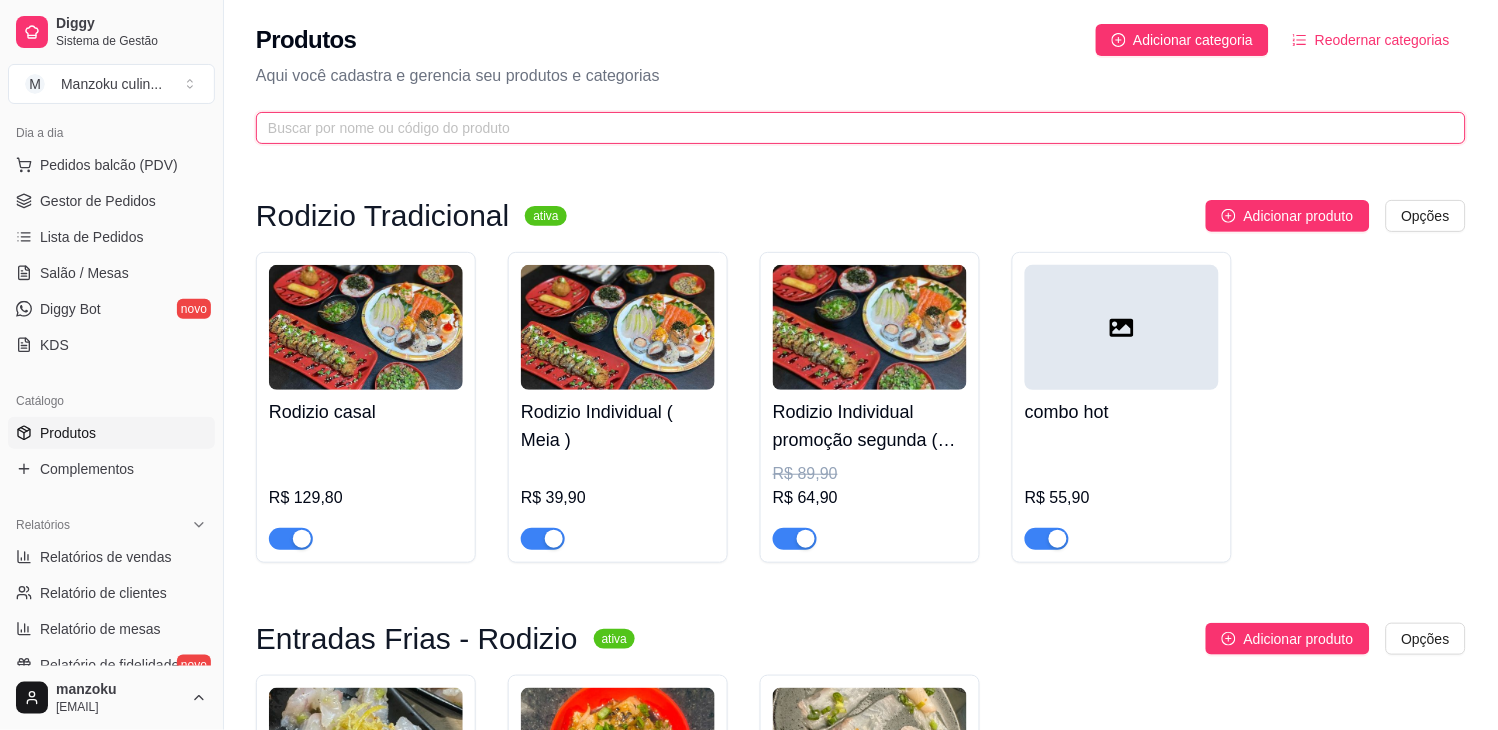 click at bounding box center (853, 128) 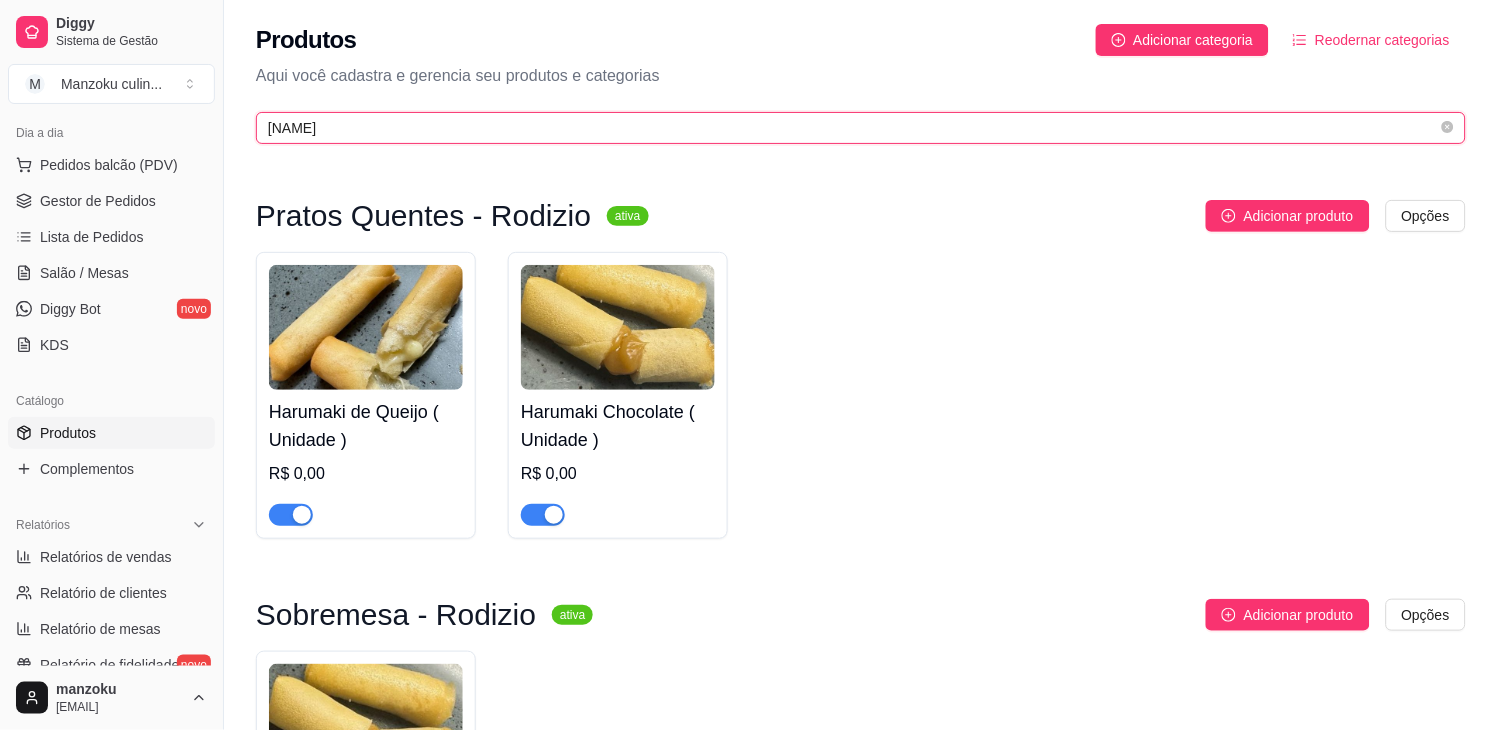 type on "[NAME]" 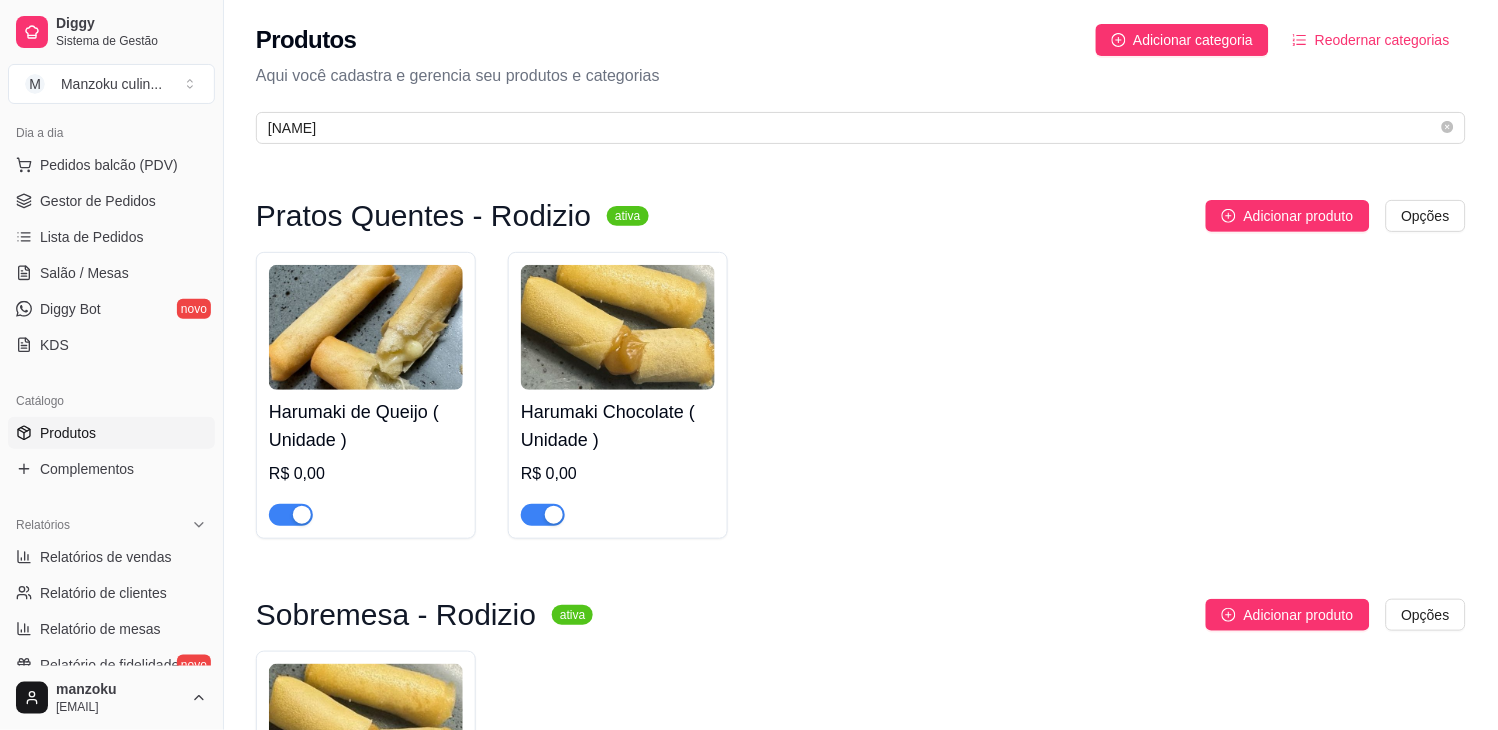 click at bounding box center (291, 515) 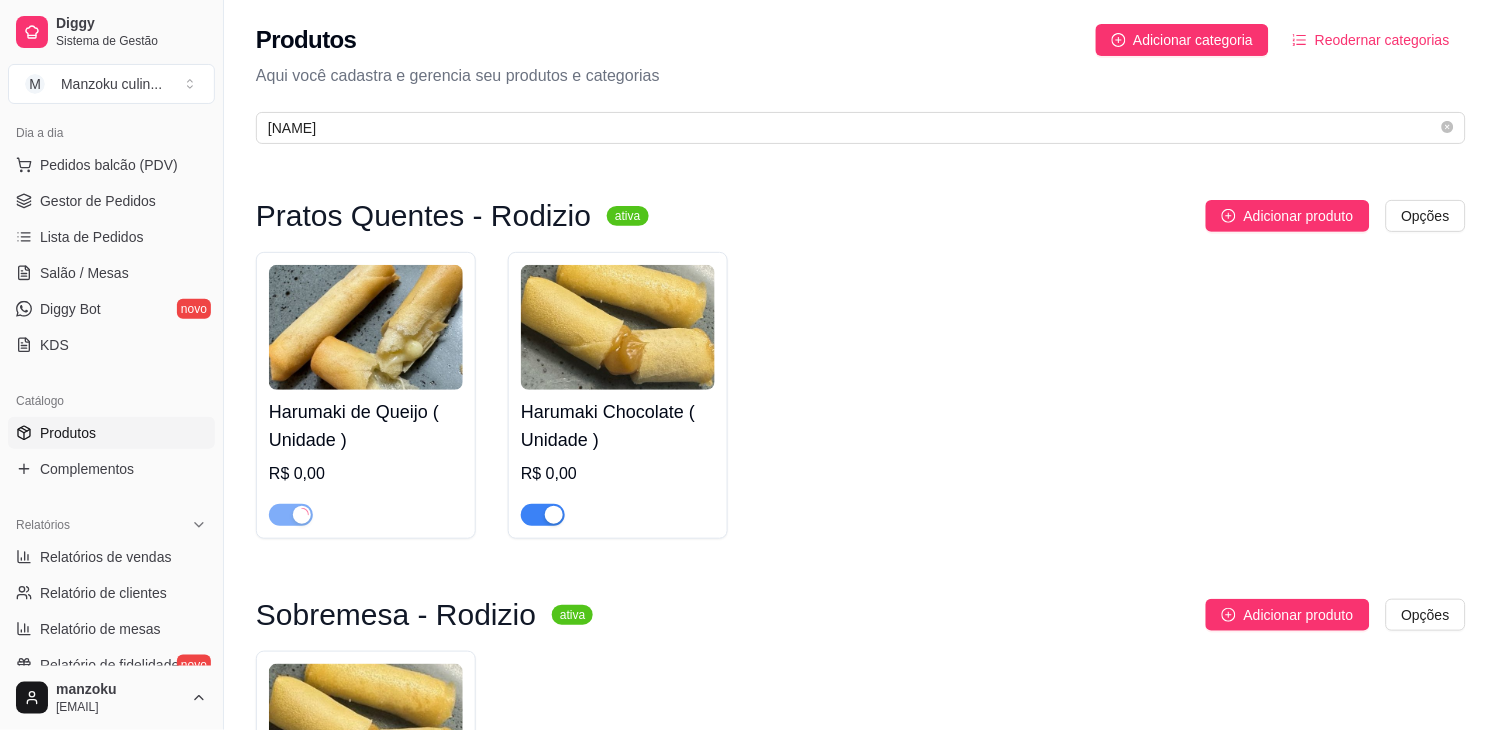 click at bounding box center (554, 515) 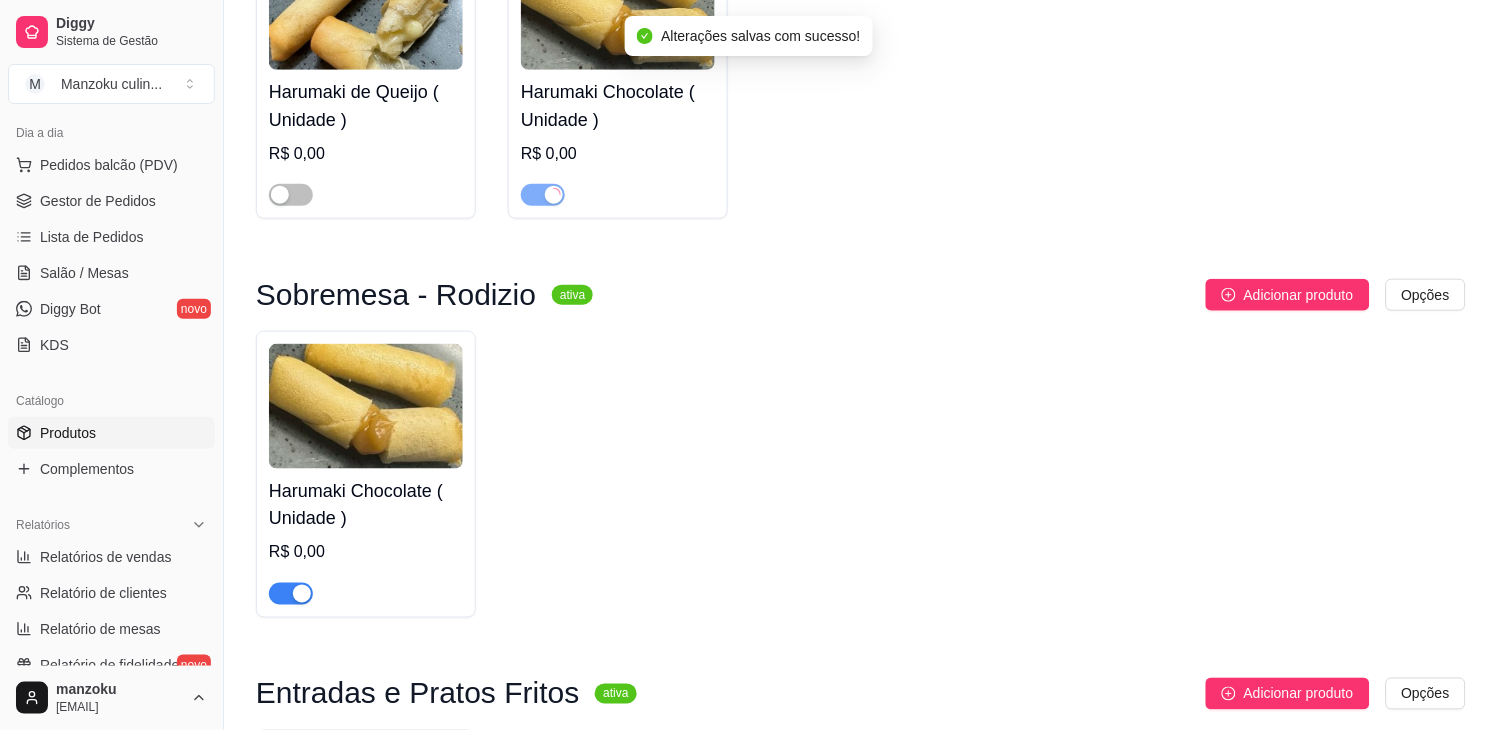 scroll, scrollTop: 333, scrollLeft: 0, axis: vertical 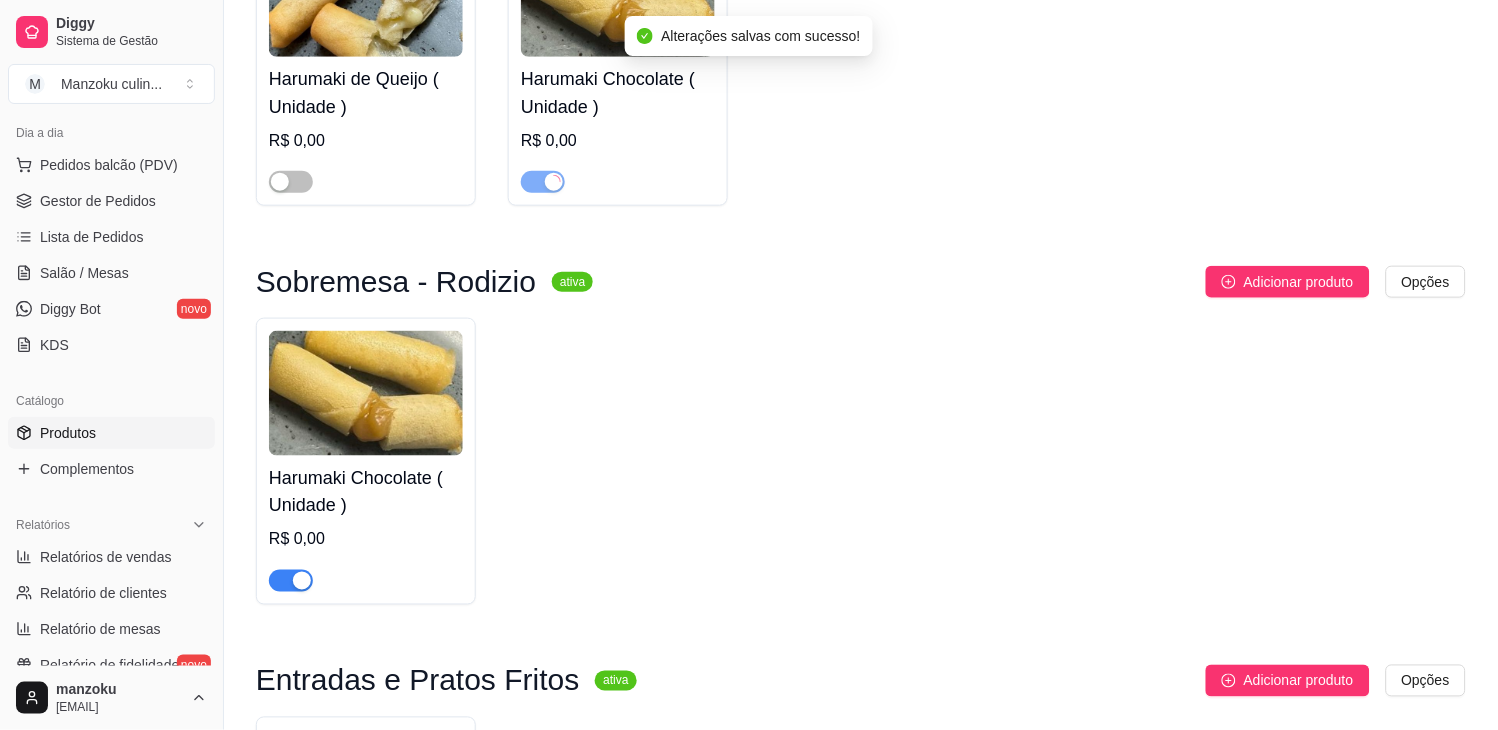 click at bounding box center [291, 581] 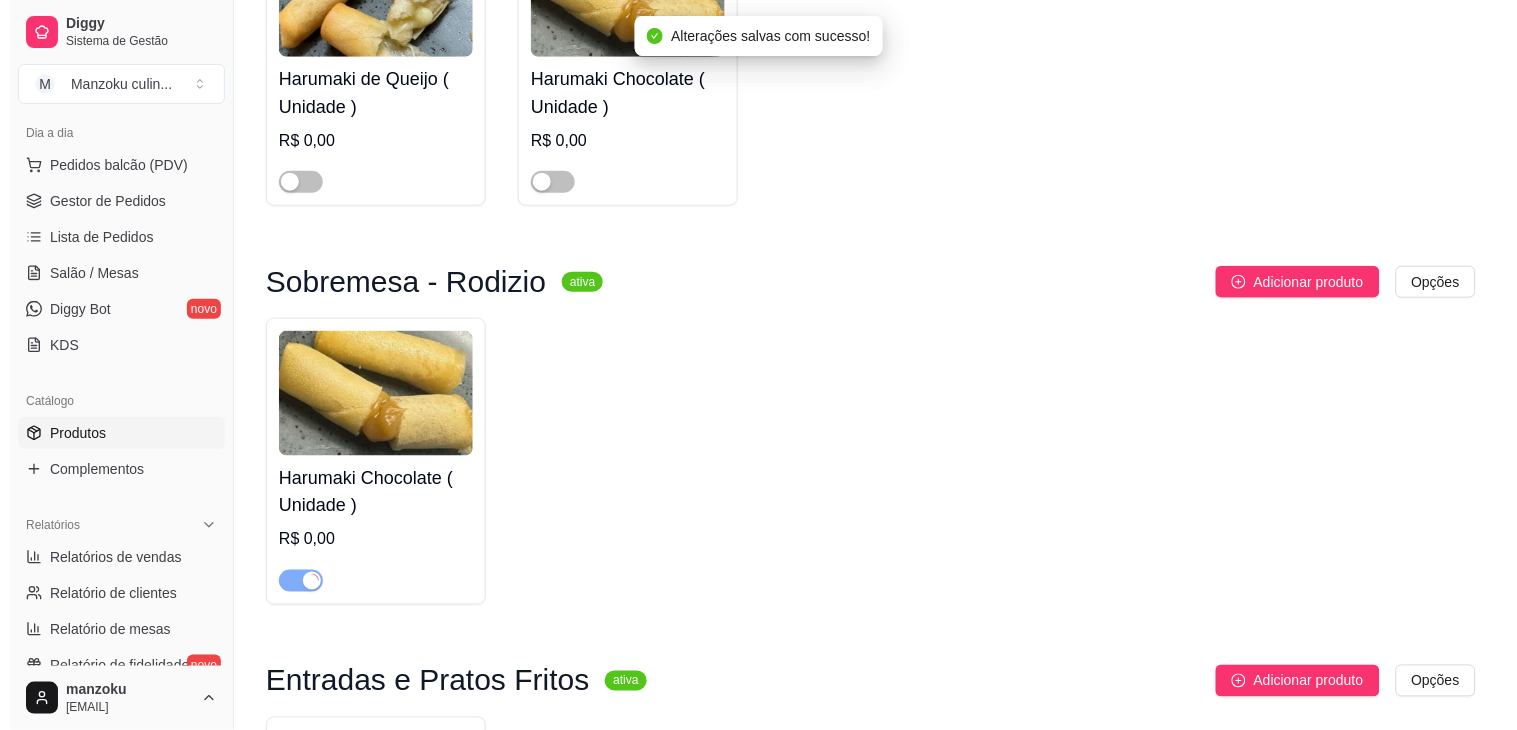 scroll, scrollTop: 666, scrollLeft: 0, axis: vertical 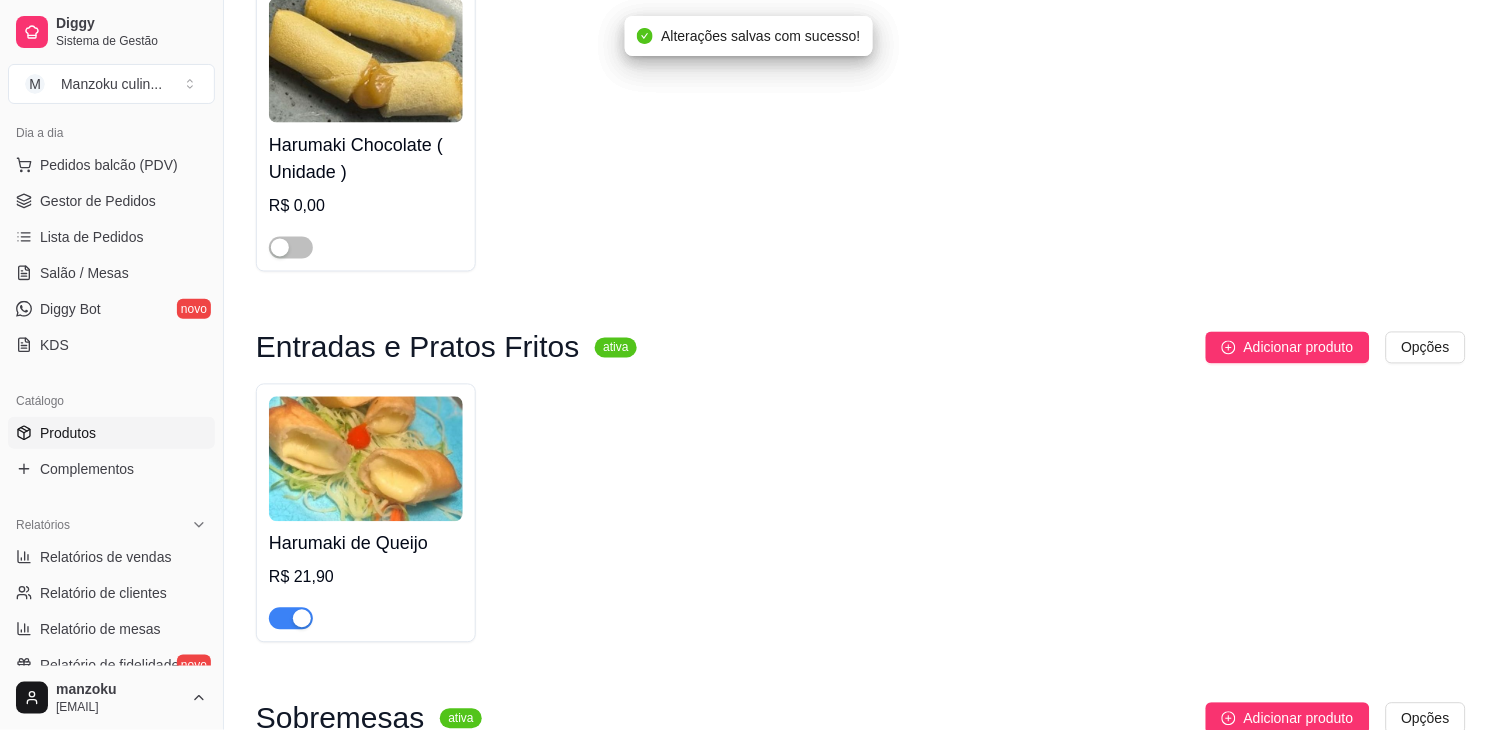 click at bounding box center (291, 618) 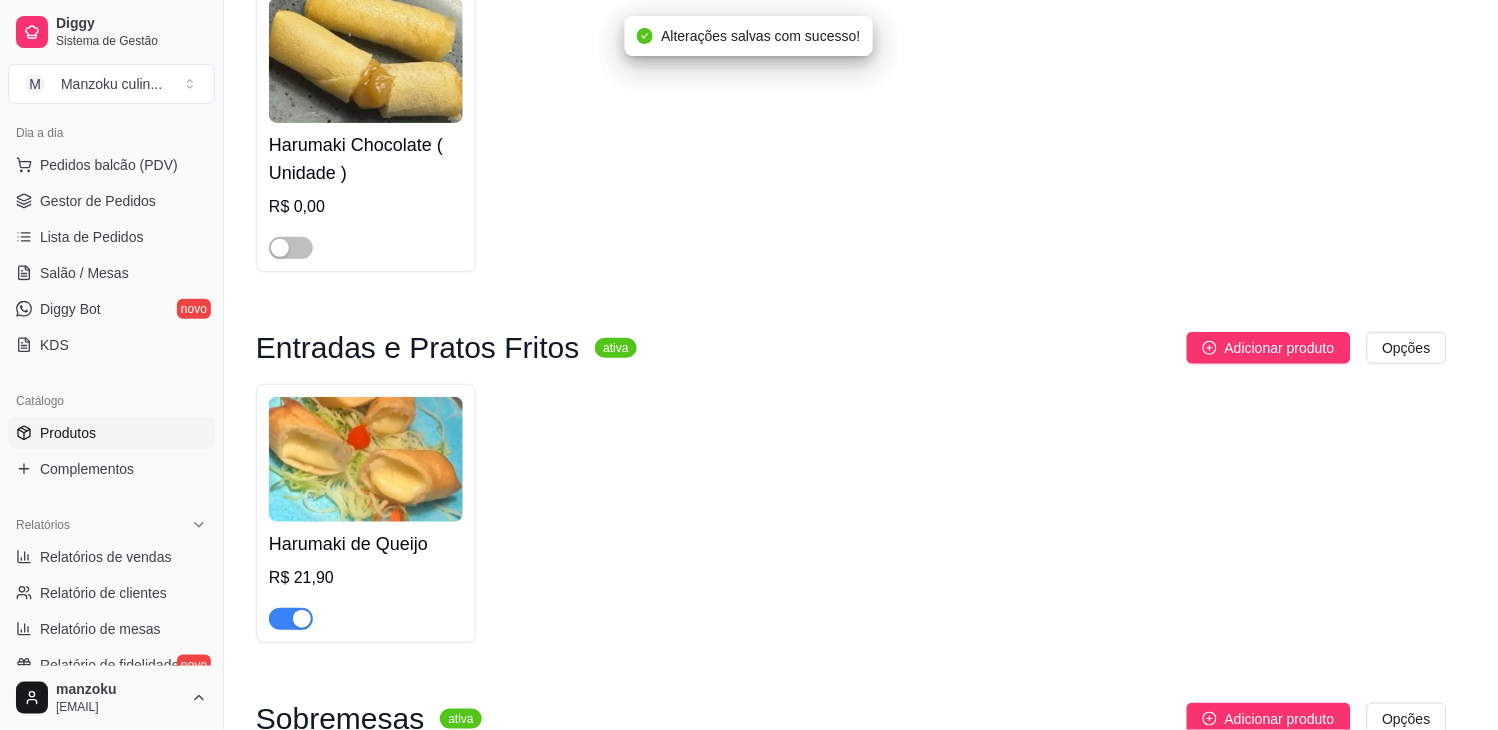 type 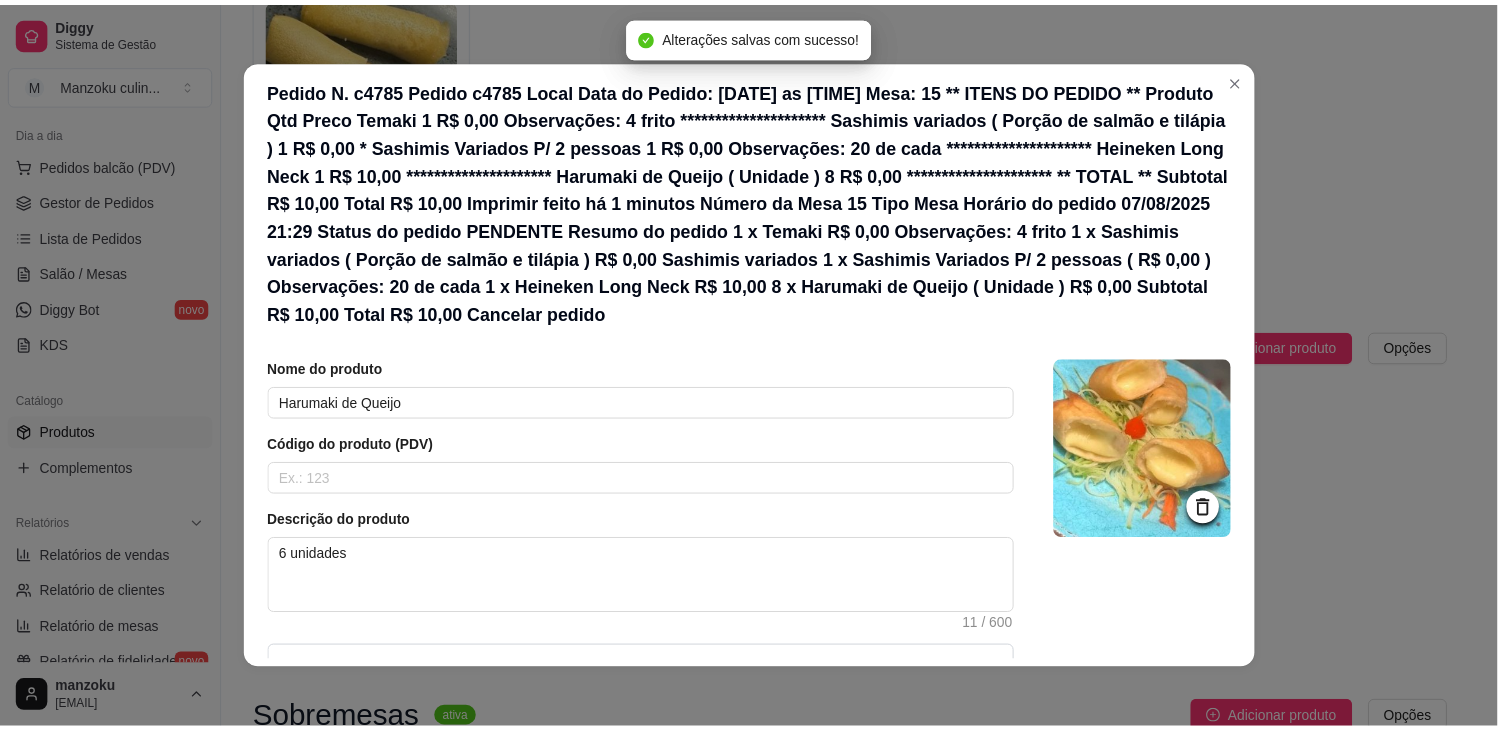 scroll, scrollTop: 84, scrollLeft: 0, axis: vertical 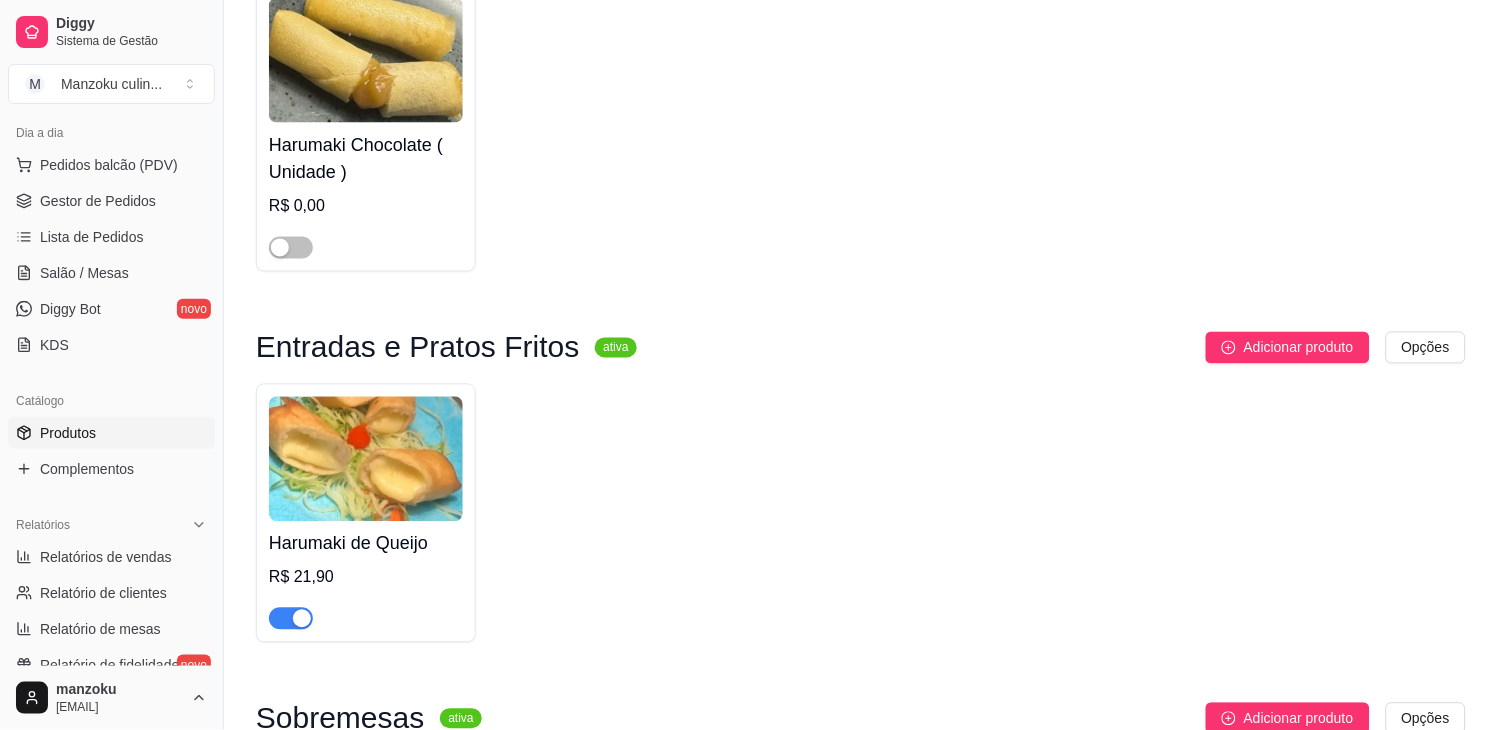 click at bounding box center (291, 619) 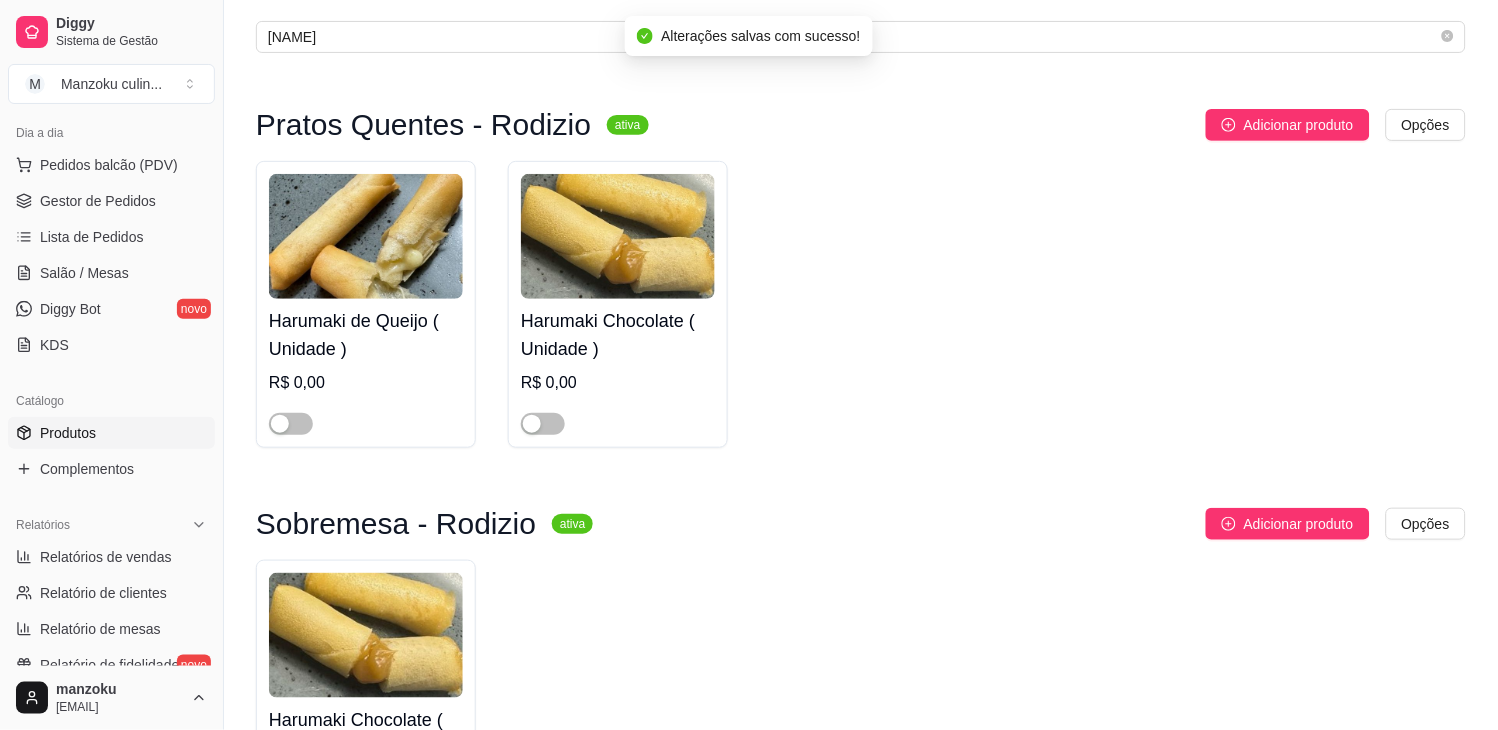 scroll, scrollTop: 0, scrollLeft: 0, axis: both 